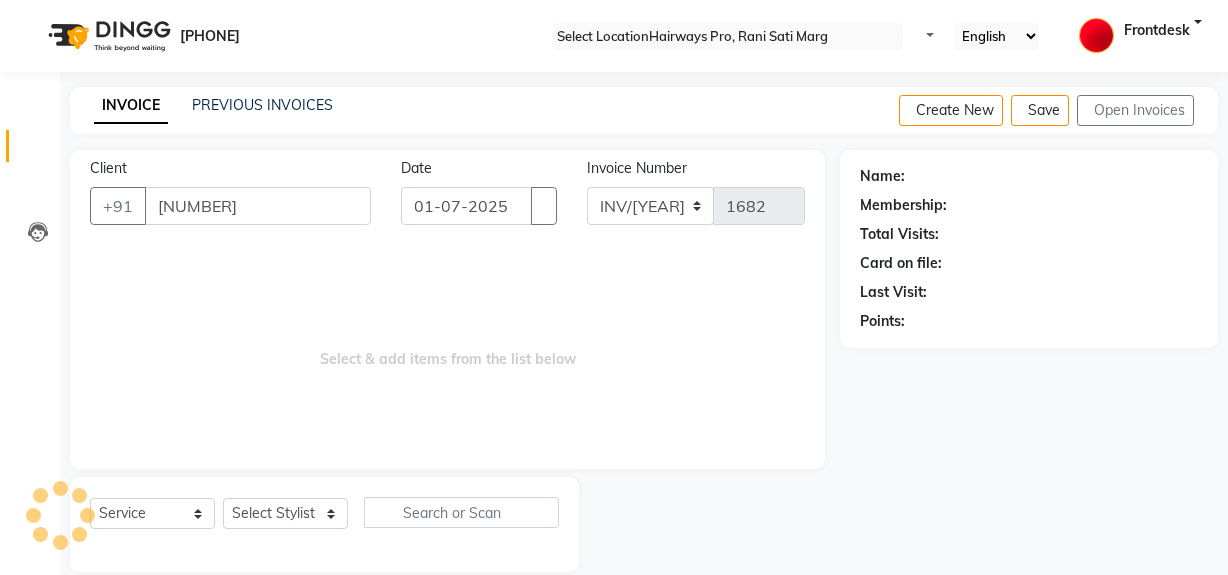 scroll, scrollTop: 26, scrollLeft: 0, axis: vertical 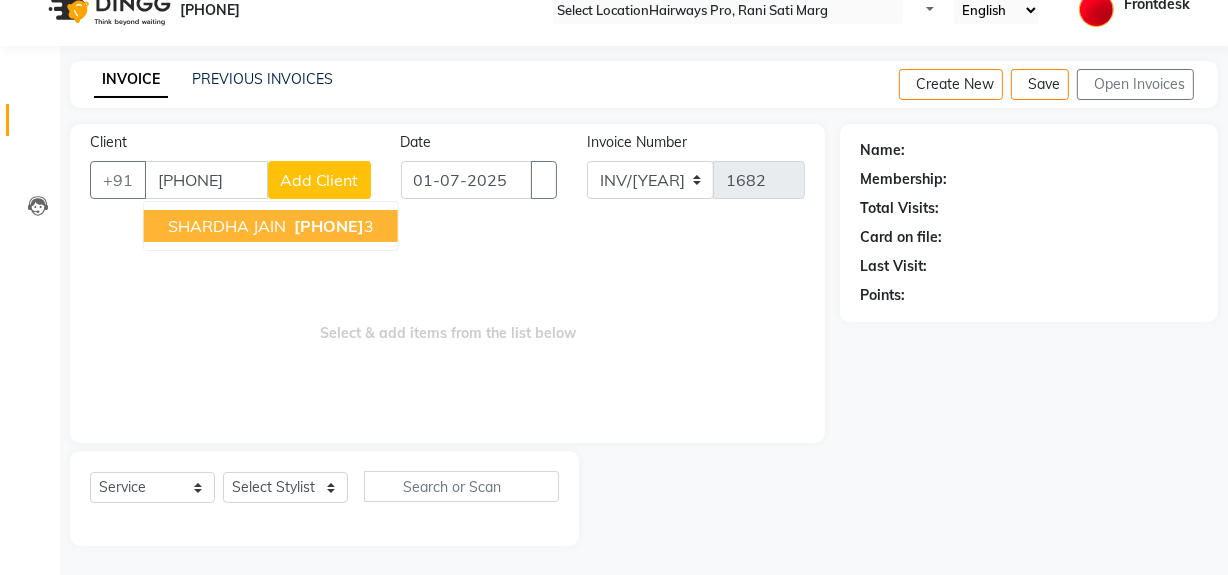 type on "[PHONE]" 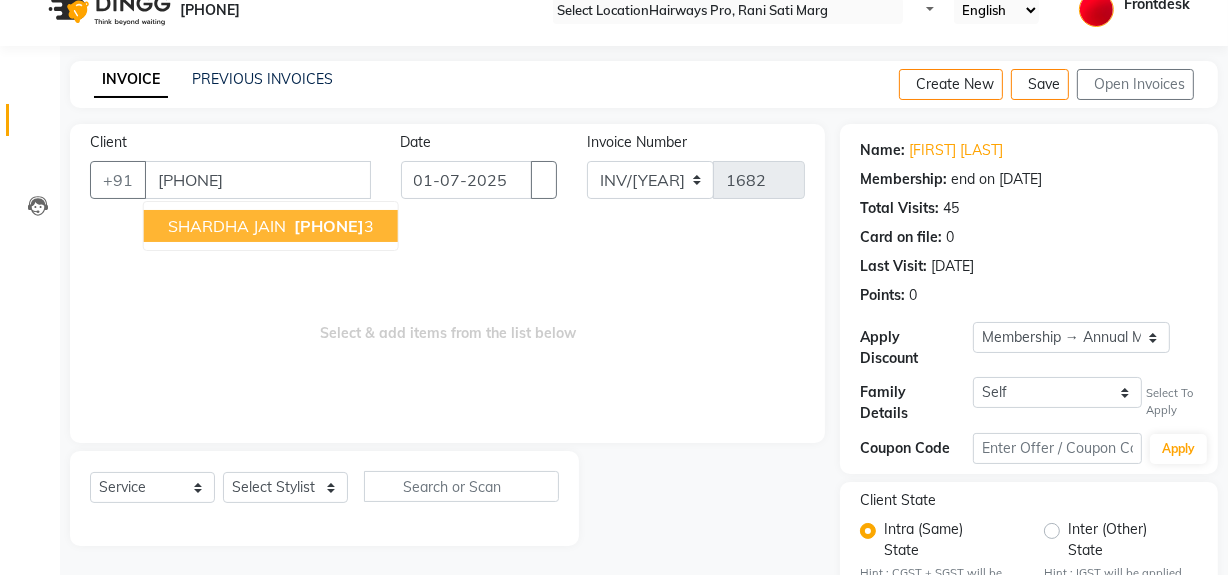 click at bounding box center (227, 226) 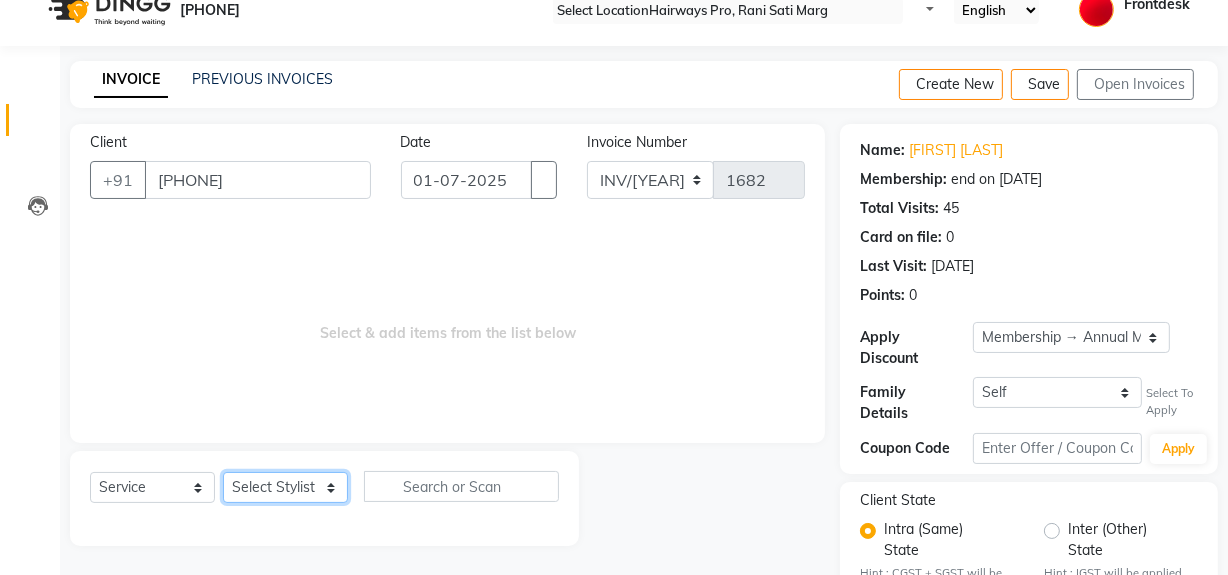 click on "Select Stylist ABID Faiz shaikh Frontdesk INTEZAR SALMANI JYOTI Kamal Salmani KAVITA MUSTAFA RAFIQUE Sonal SONU WAQAR ZAFAR" at bounding box center [285, 487] 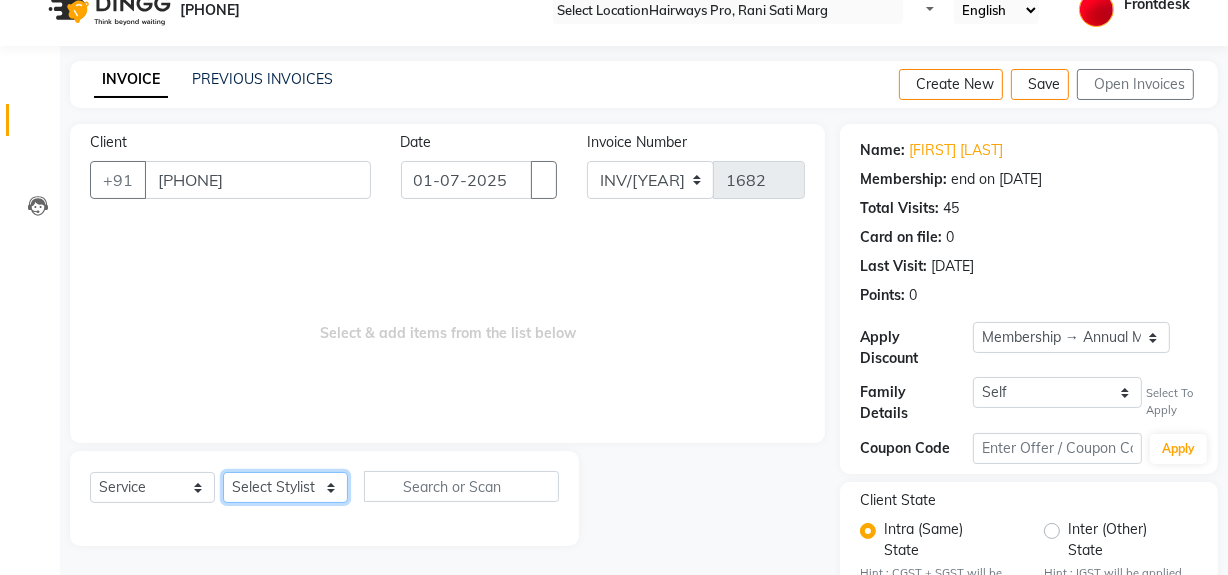 select on "13187" 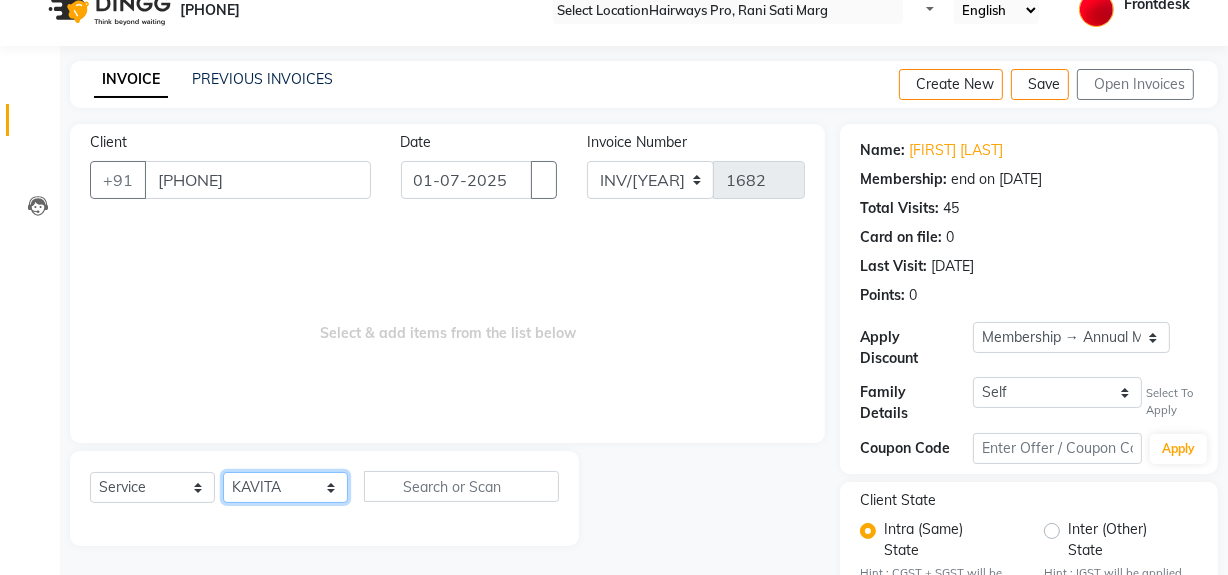 click on "Select Stylist ABID Faiz shaikh Frontdesk INTEZAR SALMANI JYOTI Kamal Salmani KAVITA MUSTAFA RAFIQUE Sonal SONU WAQAR ZAFAR" at bounding box center [285, 487] 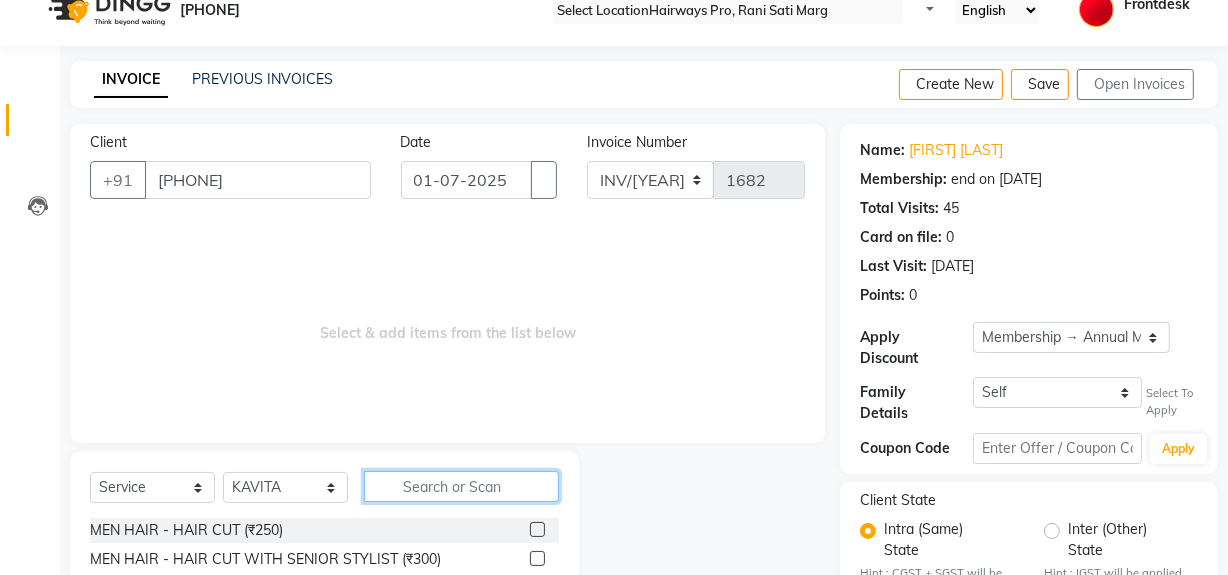 click at bounding box center [461, 486] 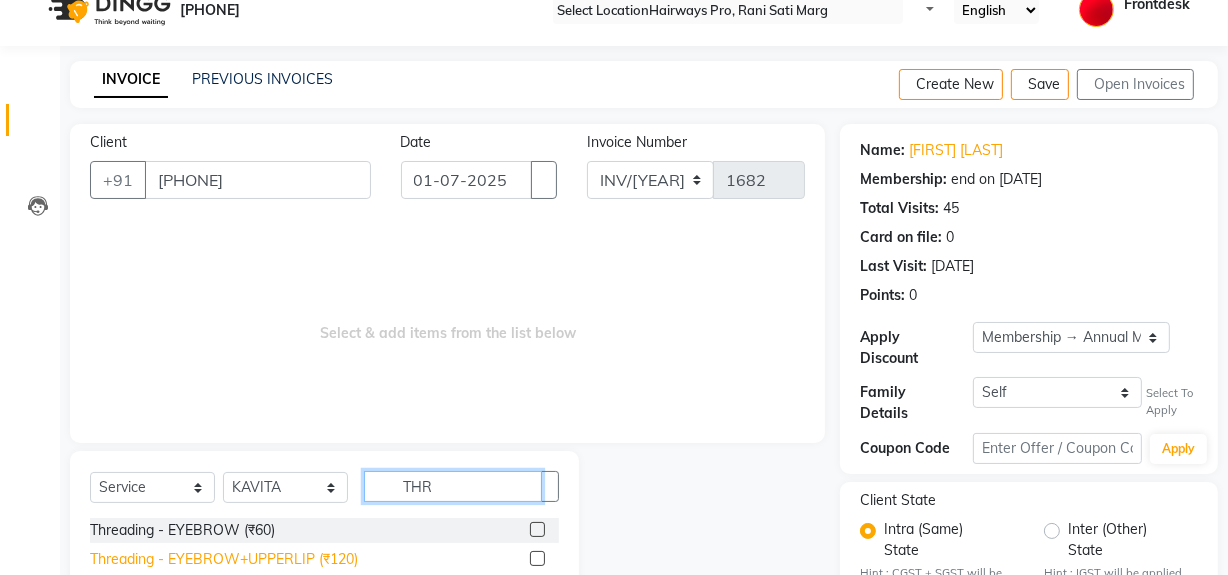 type on "THR" 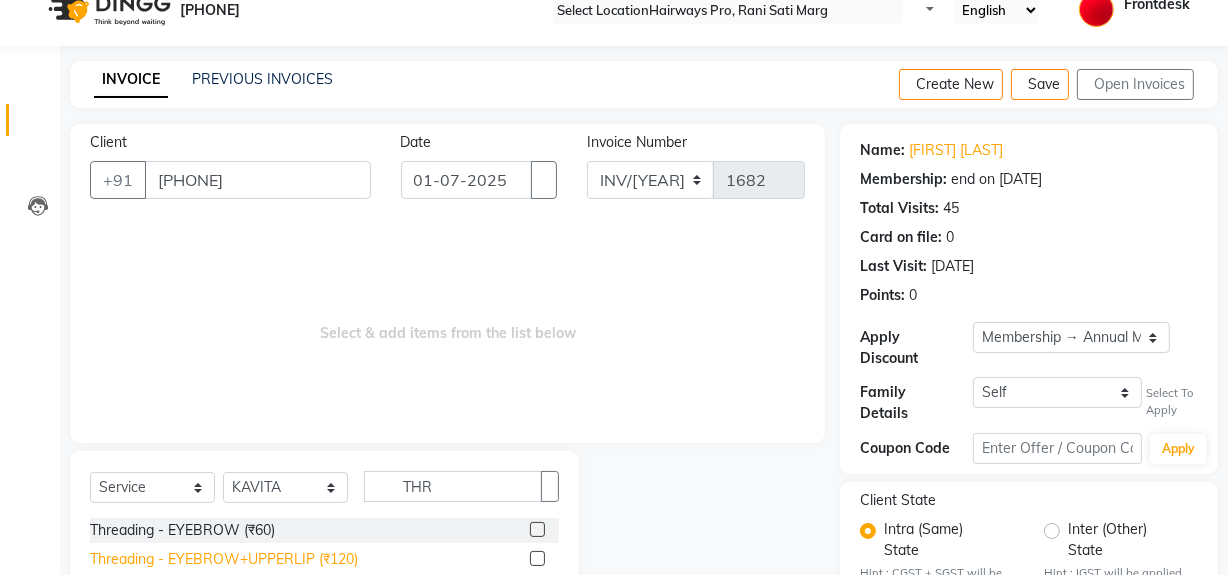 click on "Threading - EYEBROW+UPPERLIP (₹120)" at bounding box center (182, 530) 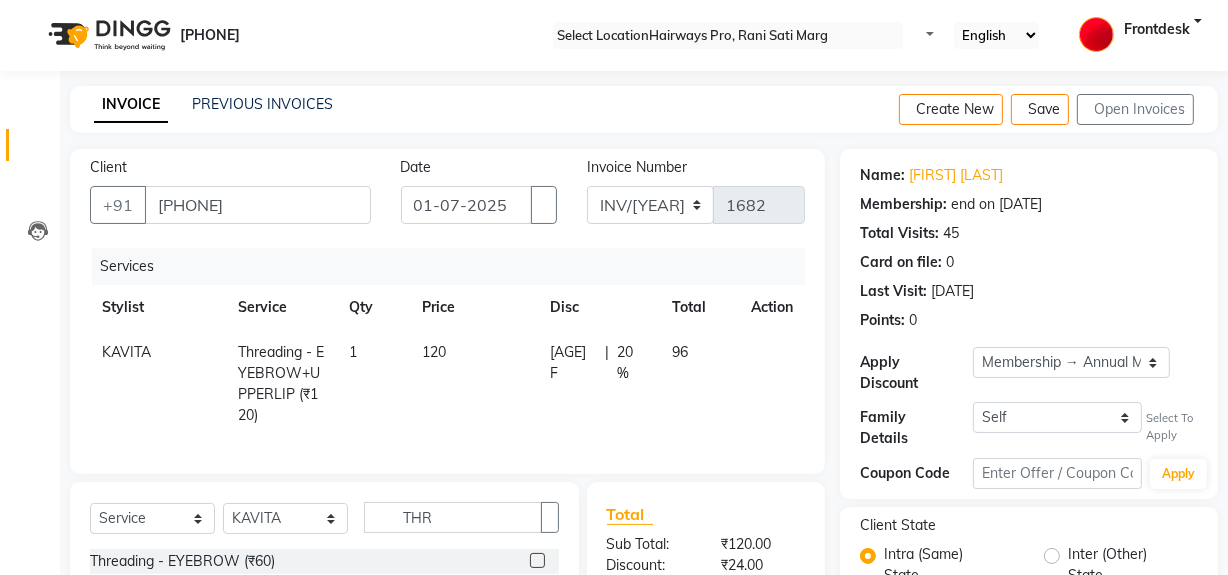 scroll, scrollTop: 0, scrollLeft: 0, axis: both 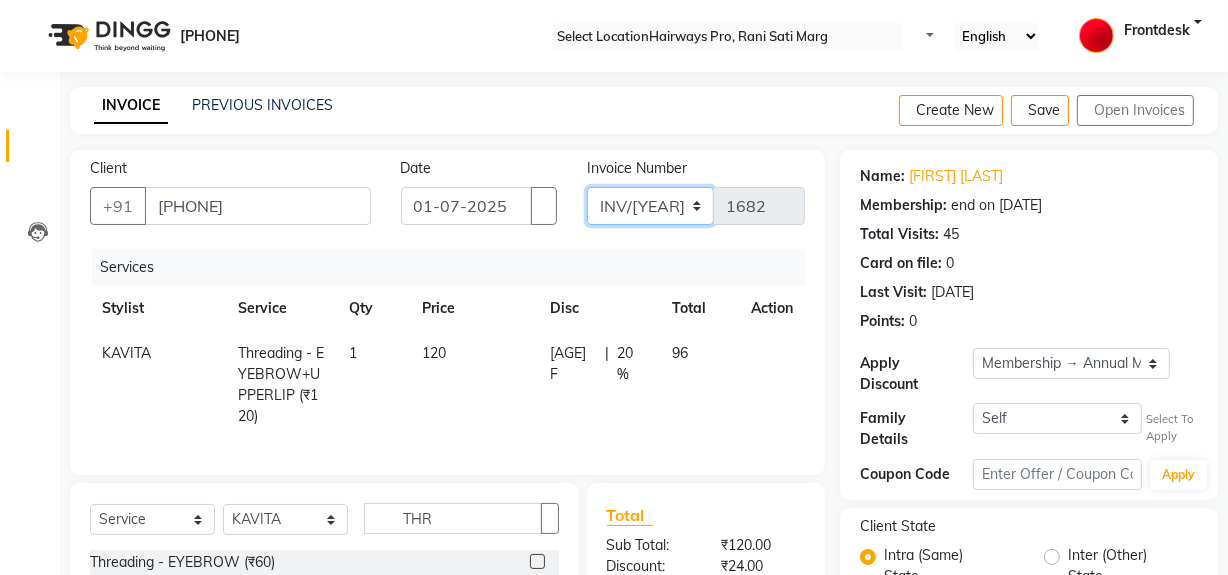 click on "INV/[YEAR] V/[YEAR]" at bounding box center [650, 206] 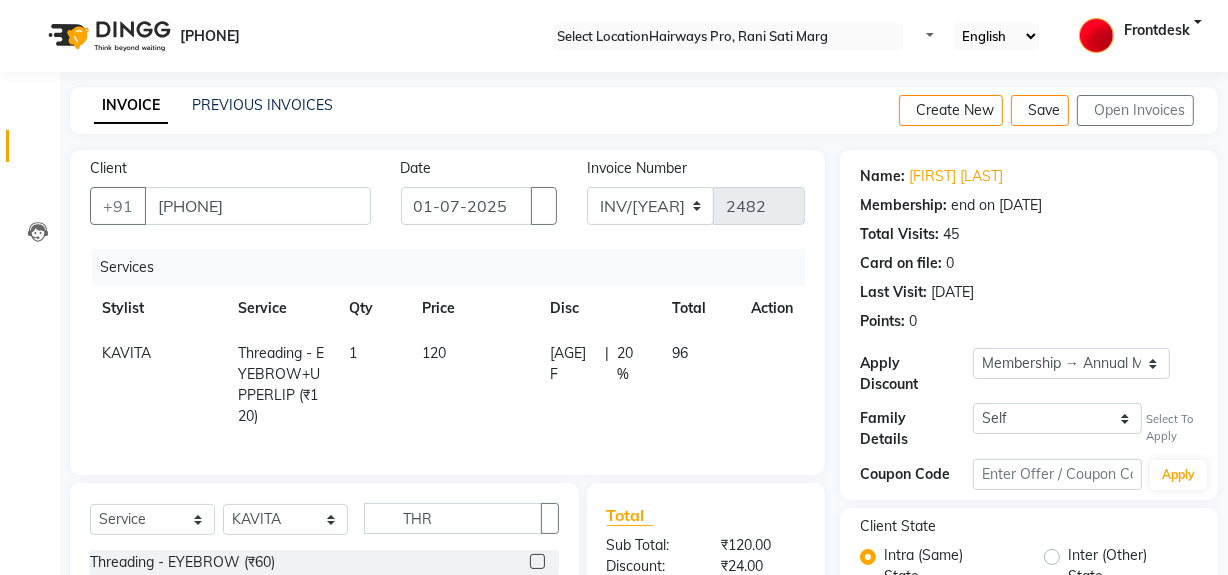 click at bounding box center [1202, 111] 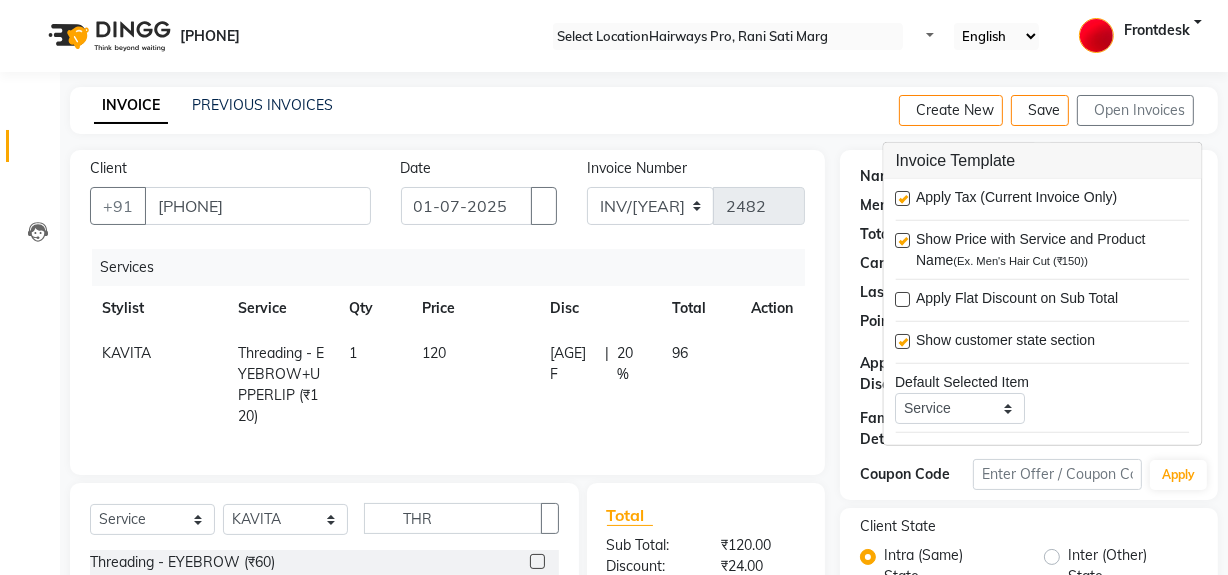 click at bounding box center [903, 198] 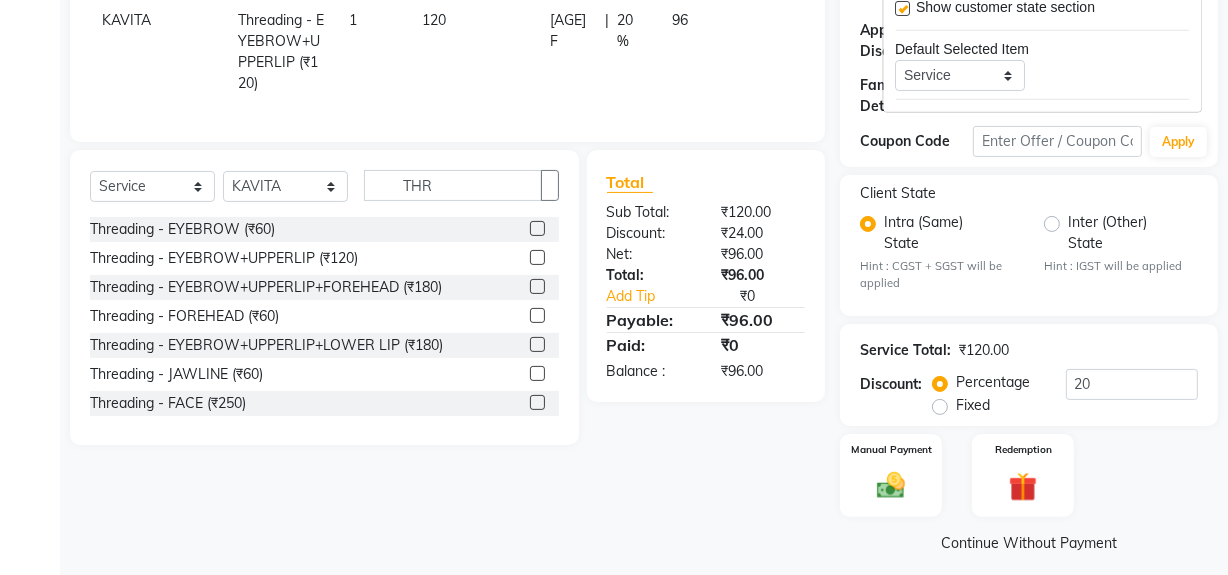scroll, scrollTop: 334, scrollLeft: 0, axis: vertical 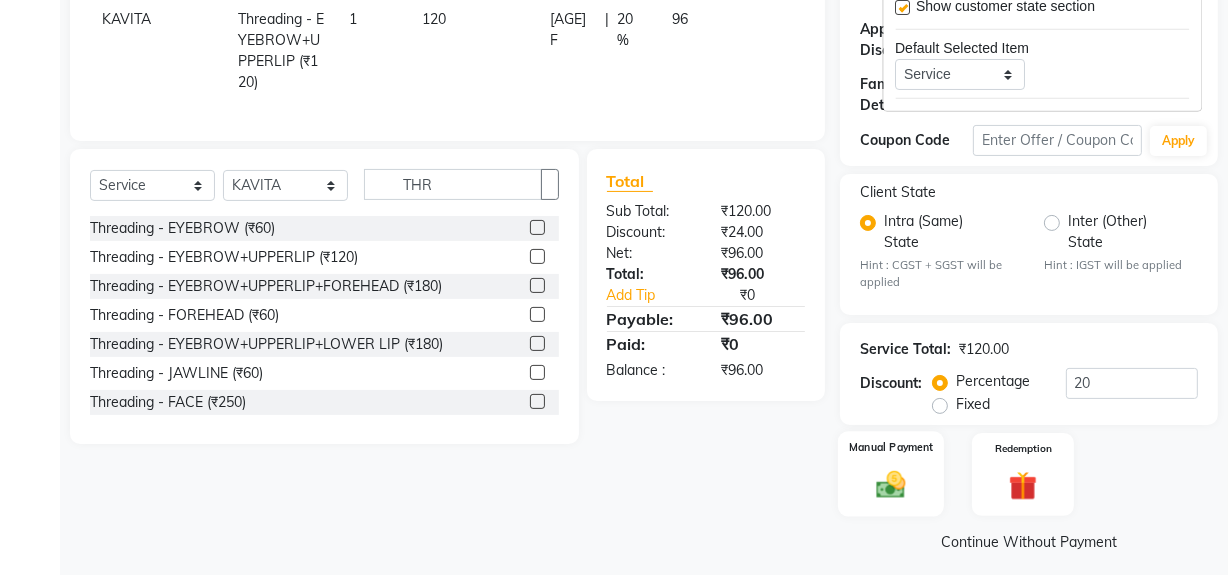 click at bounding box center (891, 485) 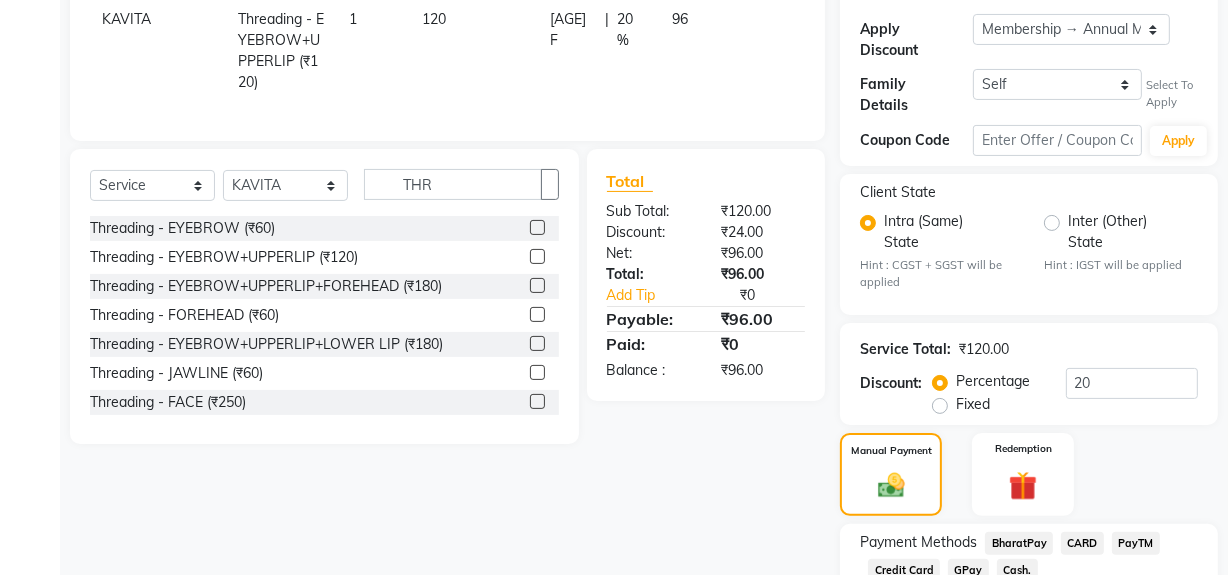 click on "Cash." at bounding box center (1019, 543) 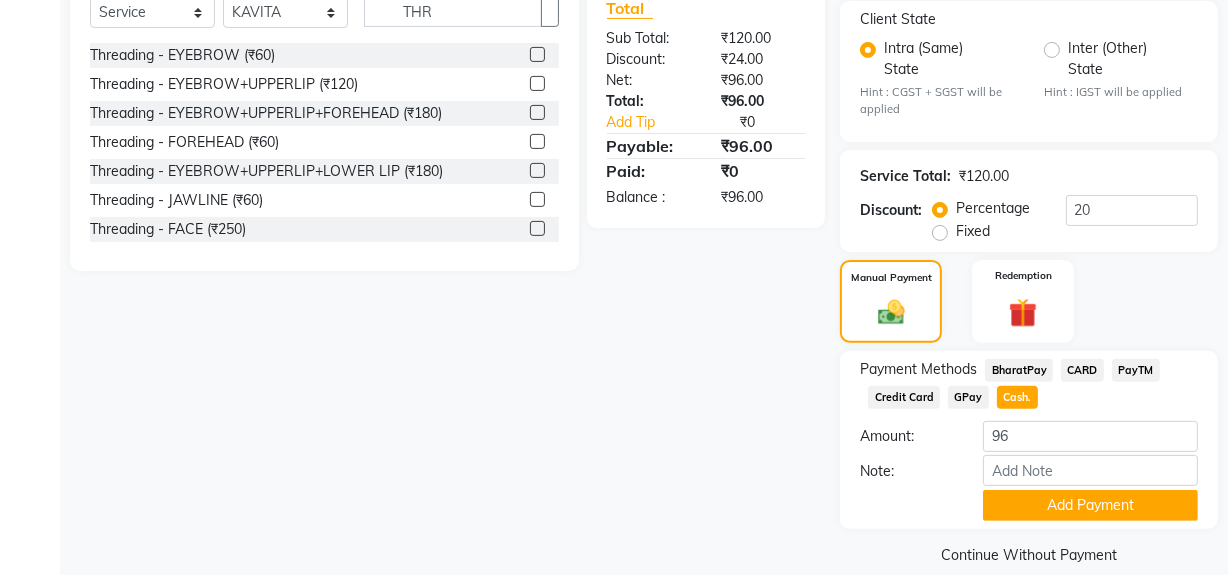 scroll, scrollTop: 519, scrollLeft: 0, axis: vertical 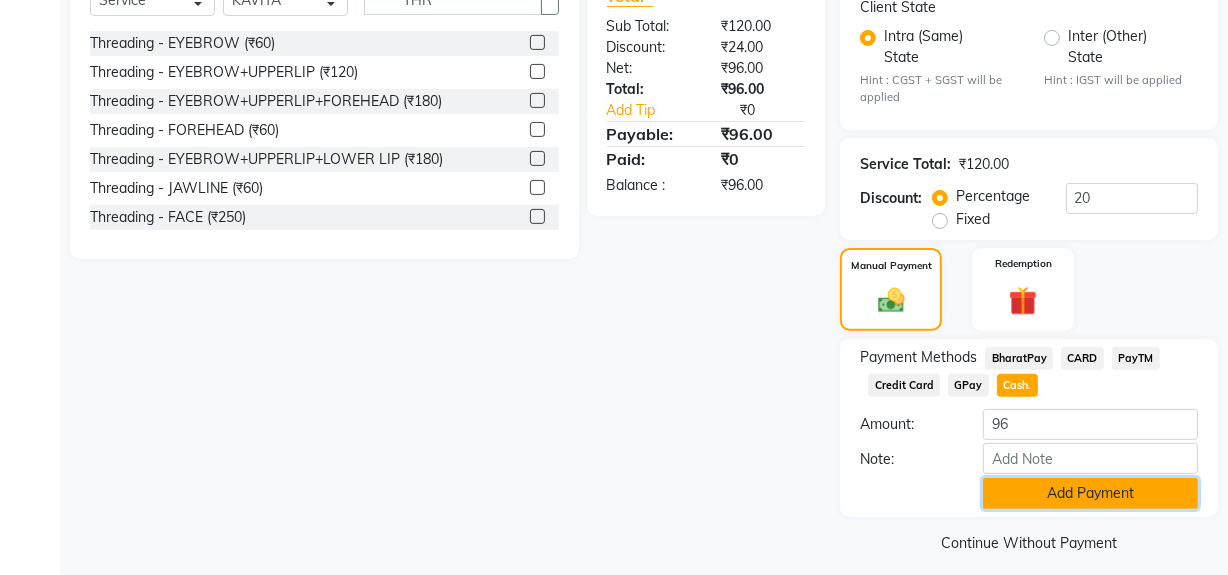 click on "Add Payment" at bounding box center [1090, 493] 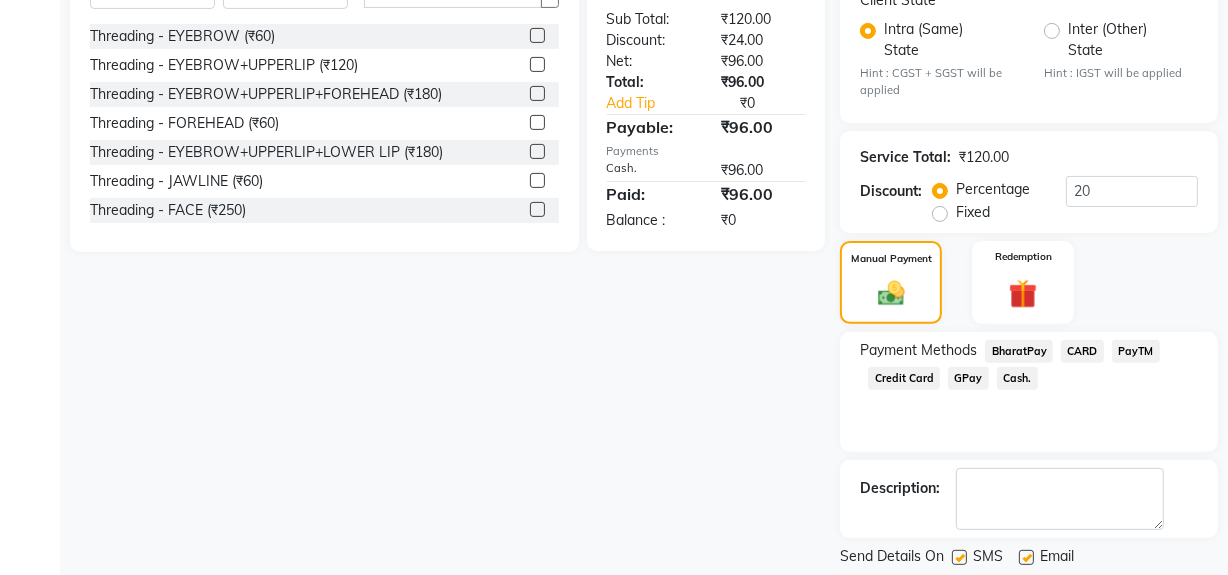 scroll, scrollTop: 575, scrollLeft: 0, axis: vertical 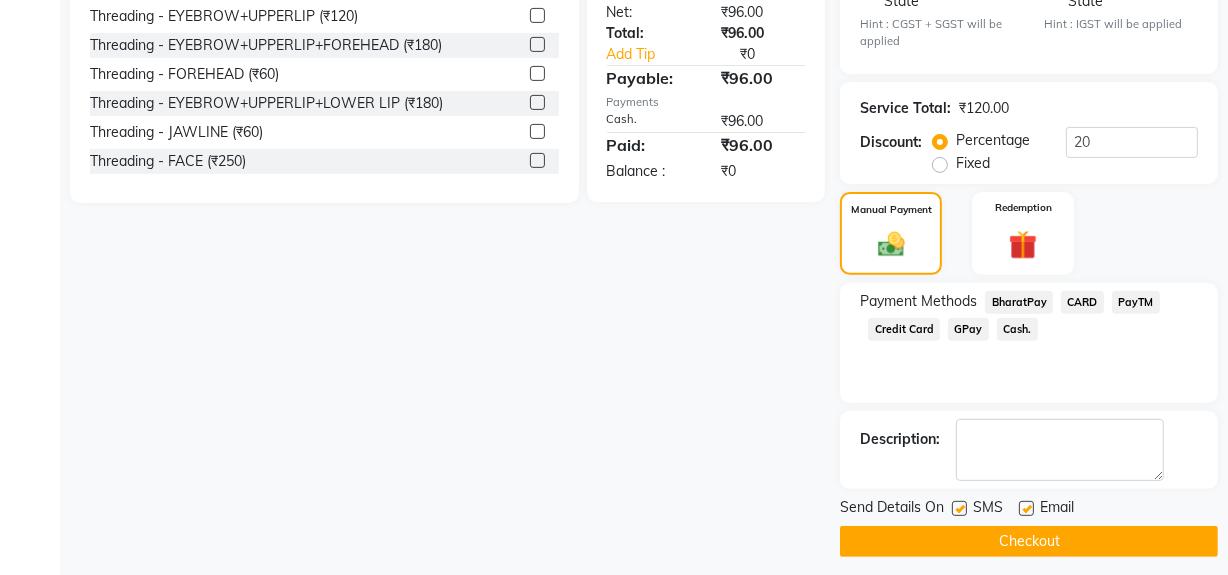 click at bounding box center (959, 508) 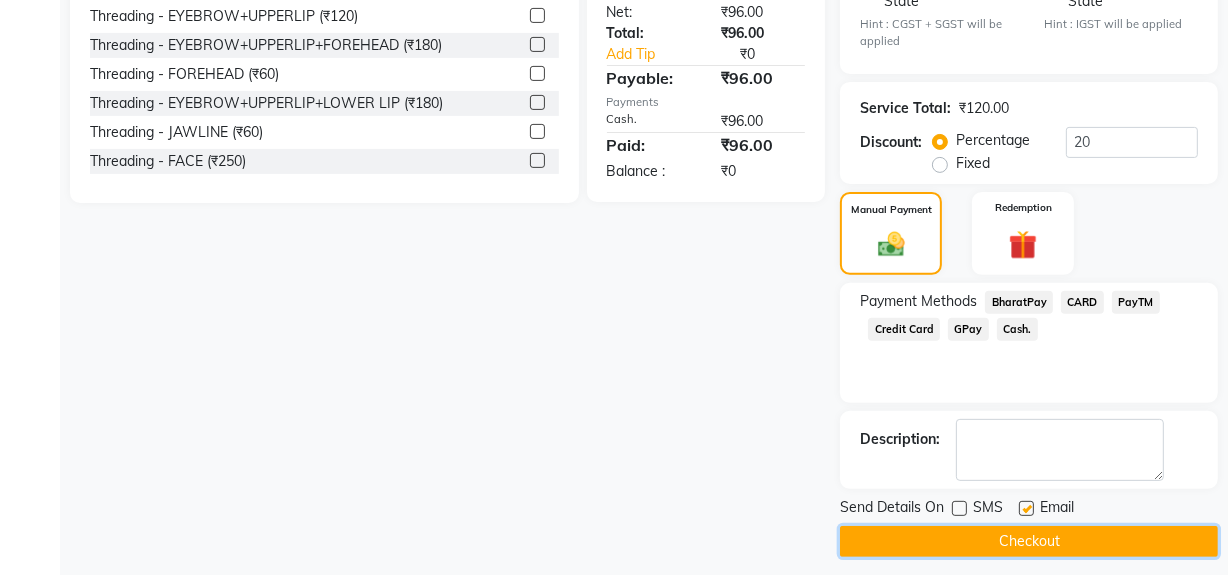 click on "Checkout" at bounding box center [1029, 541] 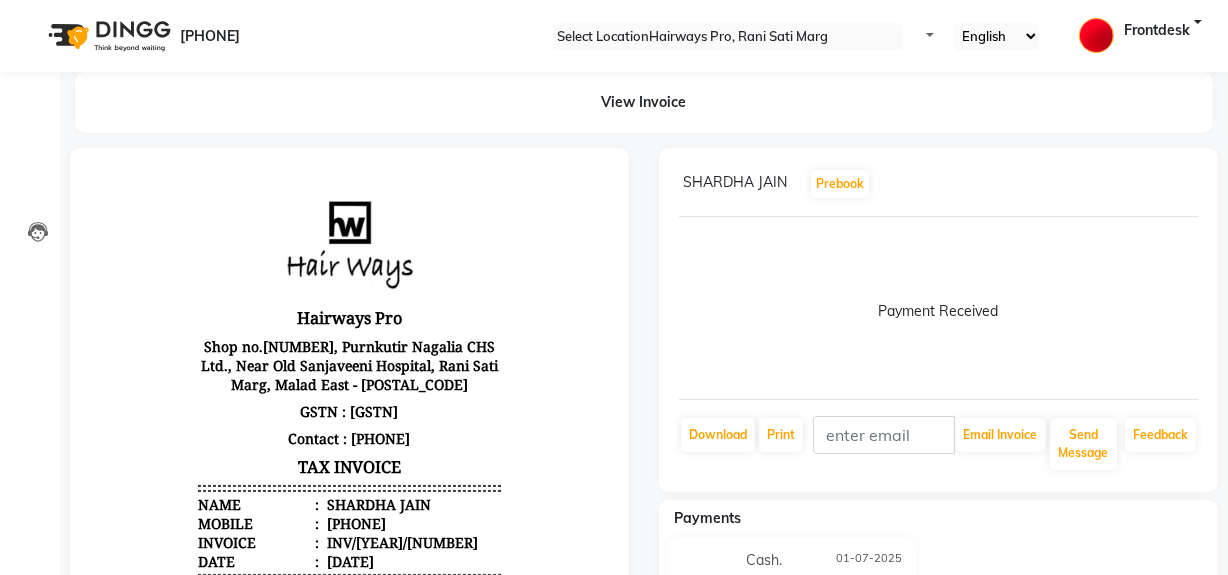scroll, scrollTop: 0, scrollLeft: 0, axis: both 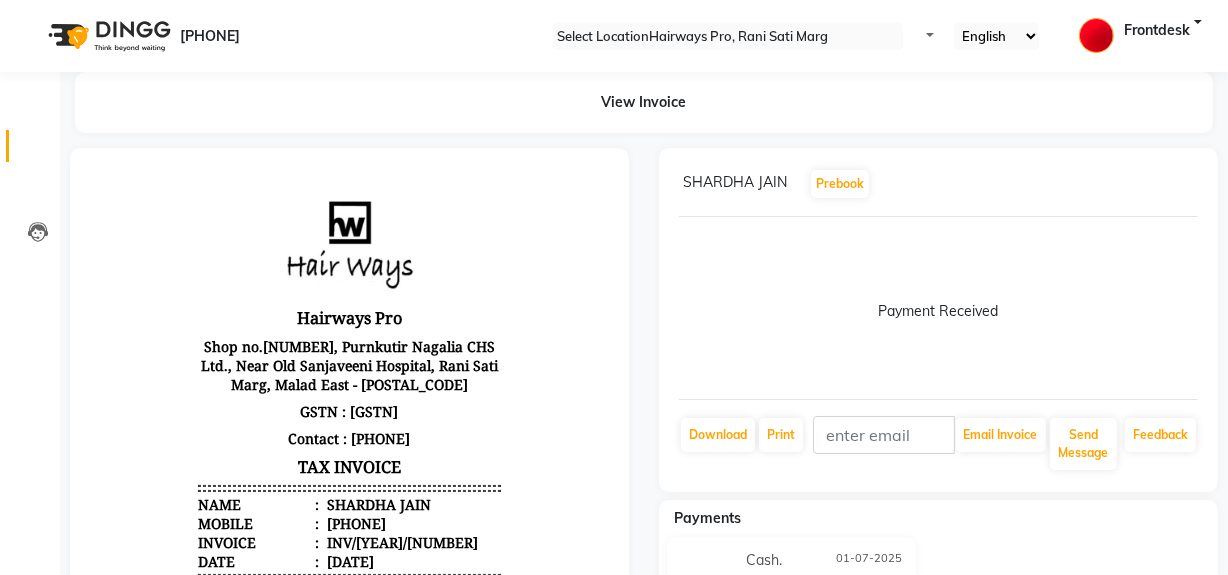 click at bounding box center (38, 151) 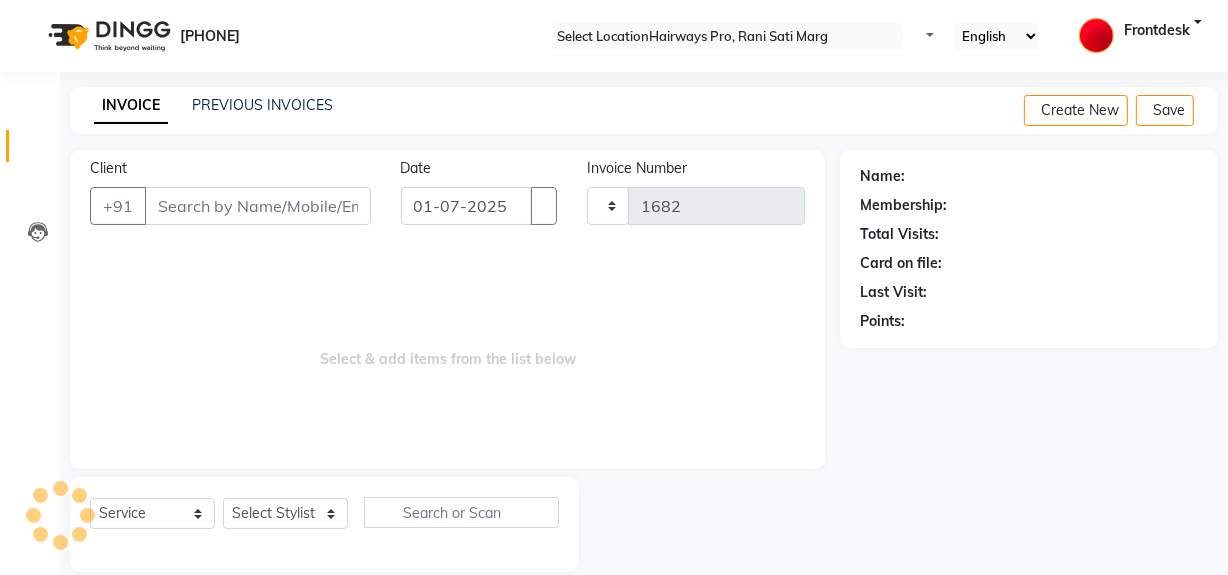 scroll, scrollTop: 26, scrollLeft: 0, axis: vertical 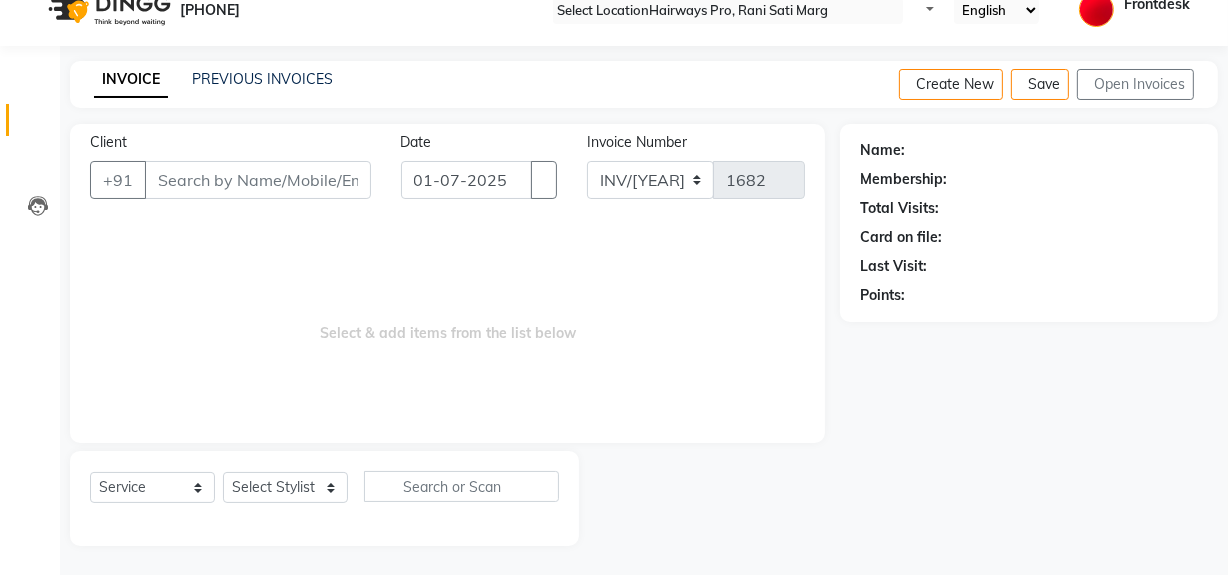 click on "Client" at bounding box center (258, 180) 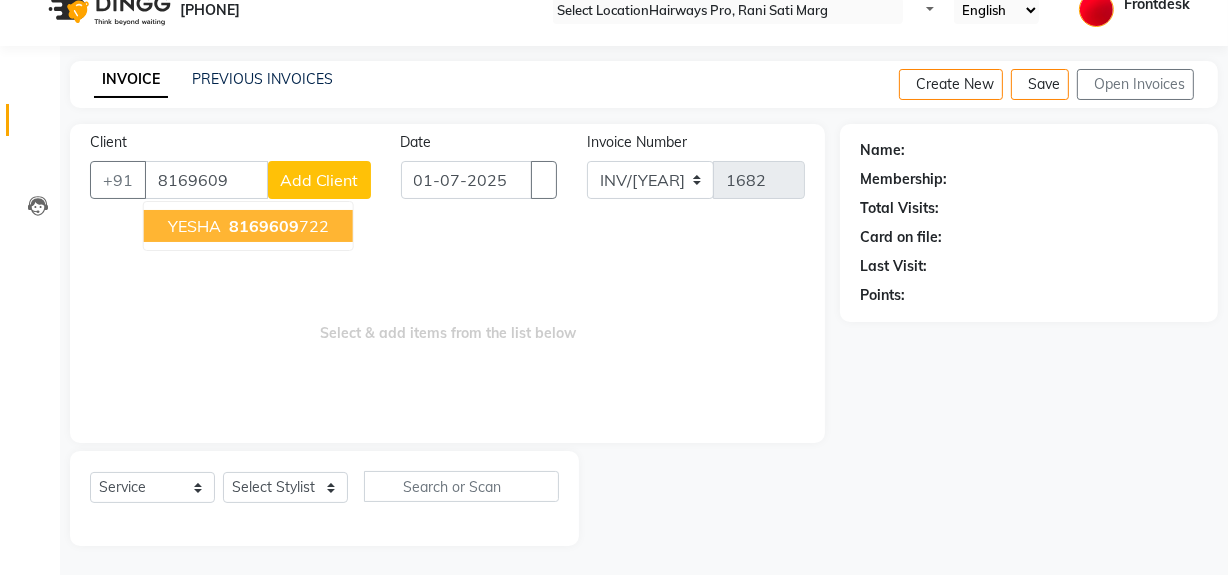click on "YESHA" at bounding box center [194, 226] 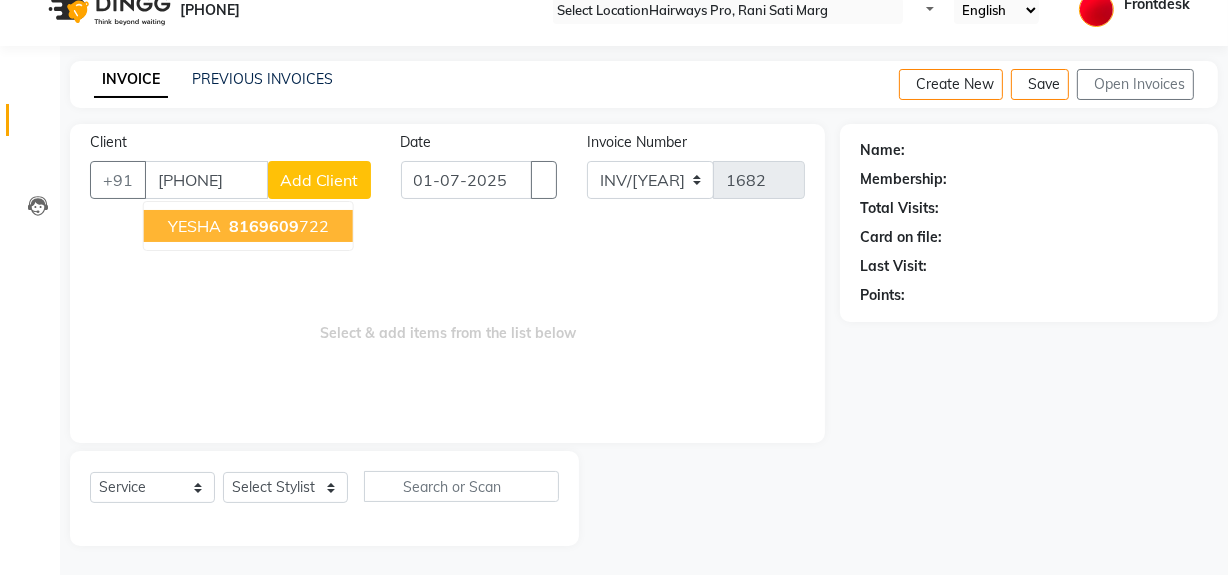 type on "[PHONE]" 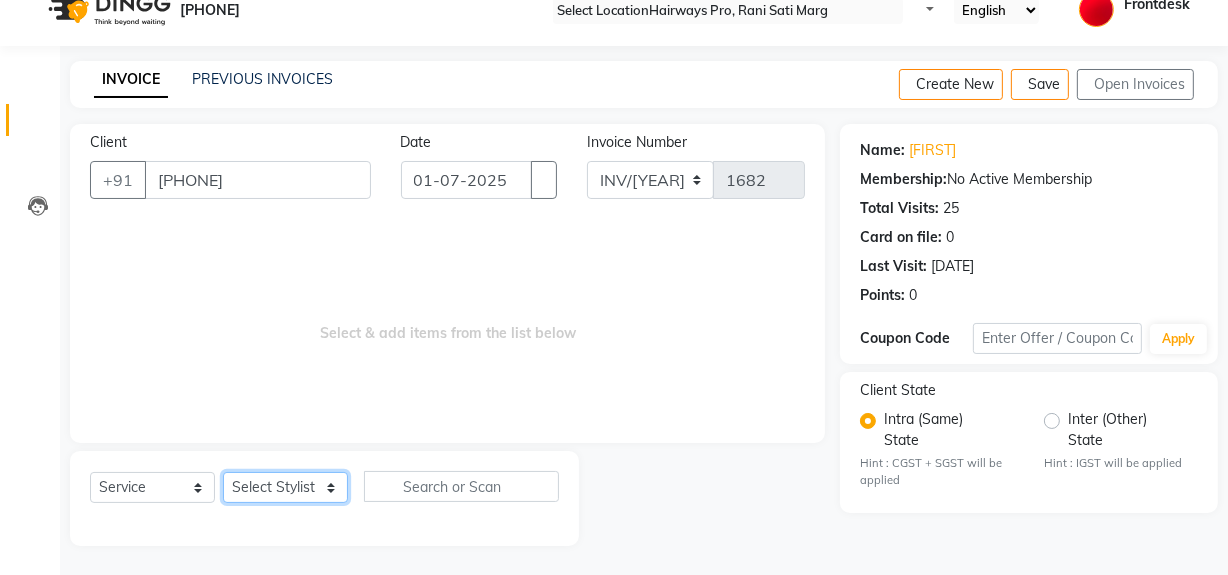 click on "Select Stylist ABID Faiz shaikh Frontdesk INTEZAR SALMANI JYOTI Kamal Salmani KAVITA MUSTAFA RAFIQUE Sonal SONU WAQAR ZAFAR" at bounding box center (285, 487) 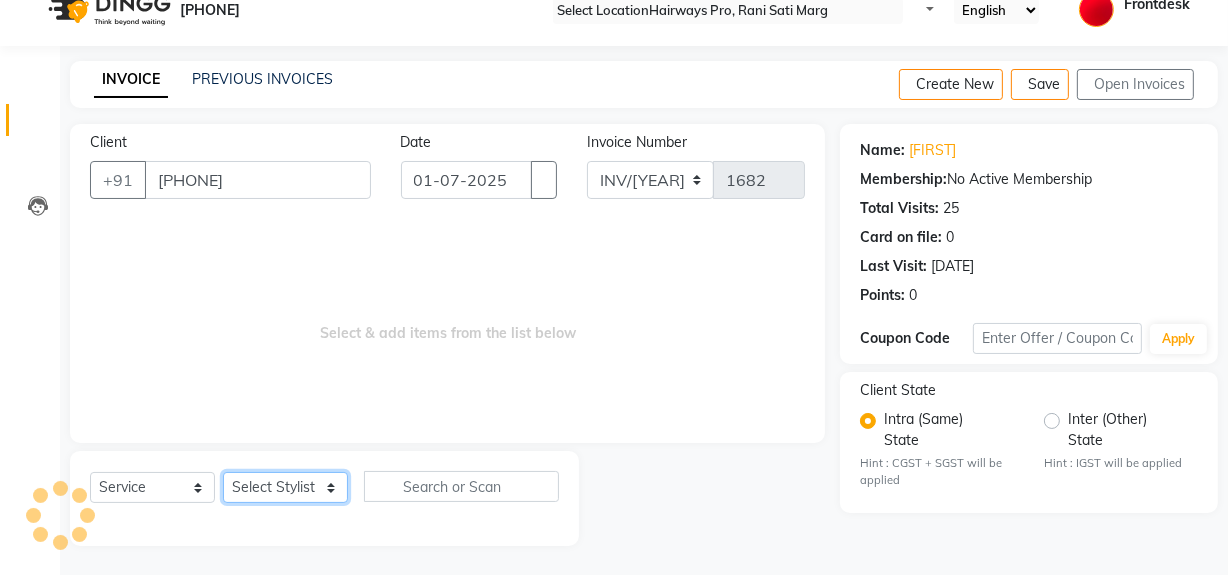 select on "13187" 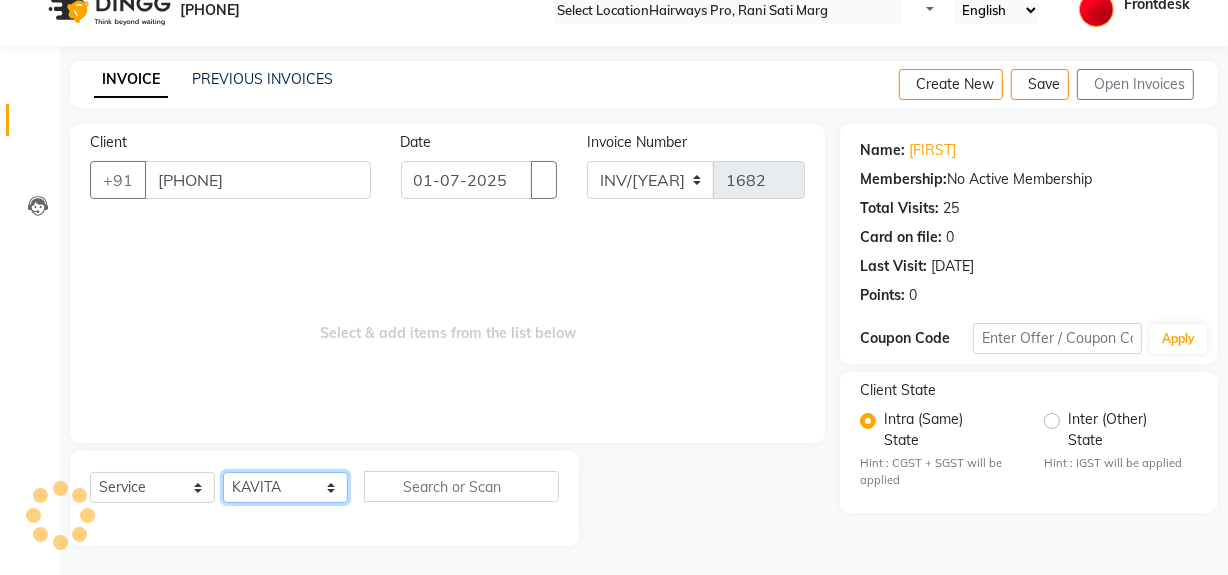 click on "Select Stylist ABID Faiz shaikh Frontdesk INTEZAR SALMANI JYOTI Kamal Salmani KAVITA MUSTAFA RAFIQUE Sonal SONU WAQAR ZAFAR" at bounding box center (285, 487) 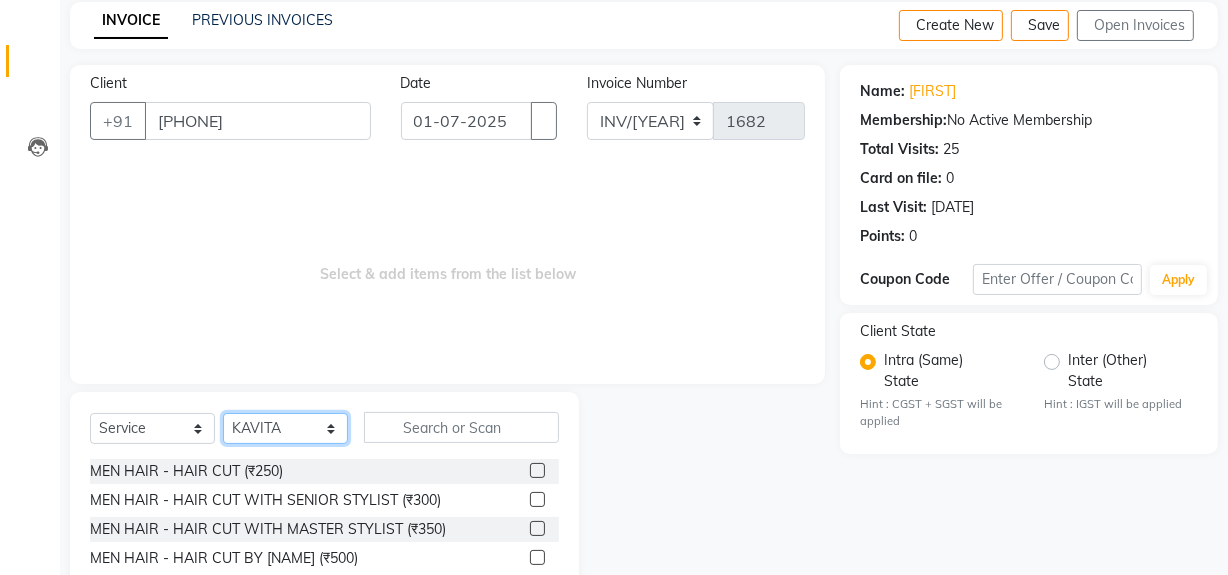 scroll, scrollTop: 117, scrollLeft: 0, axis: vertical 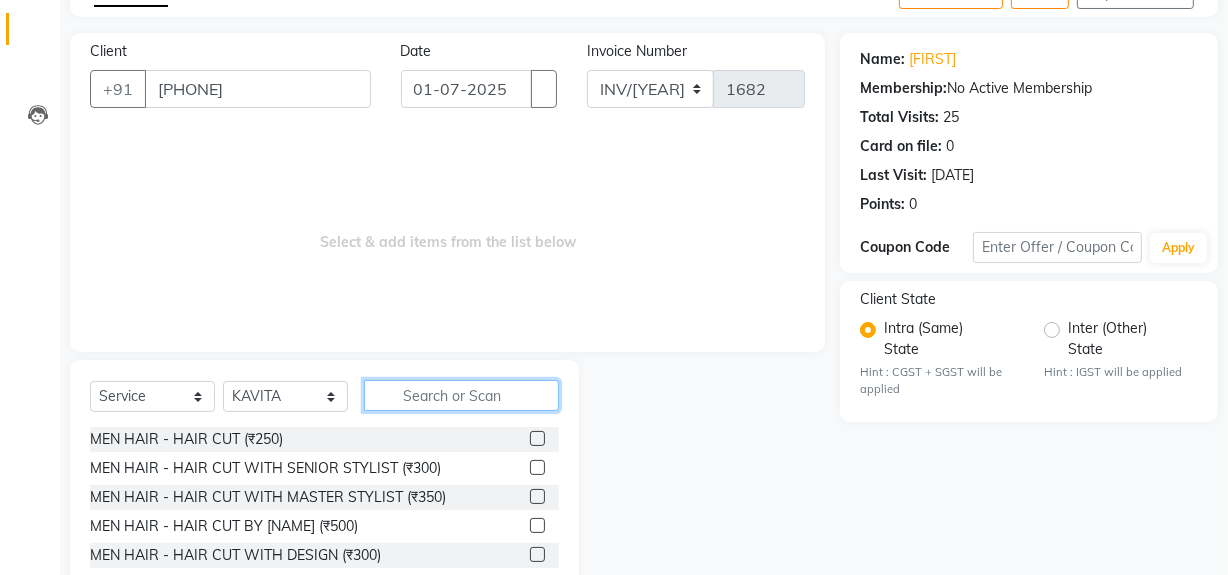 click at bounding box center [461, 395] 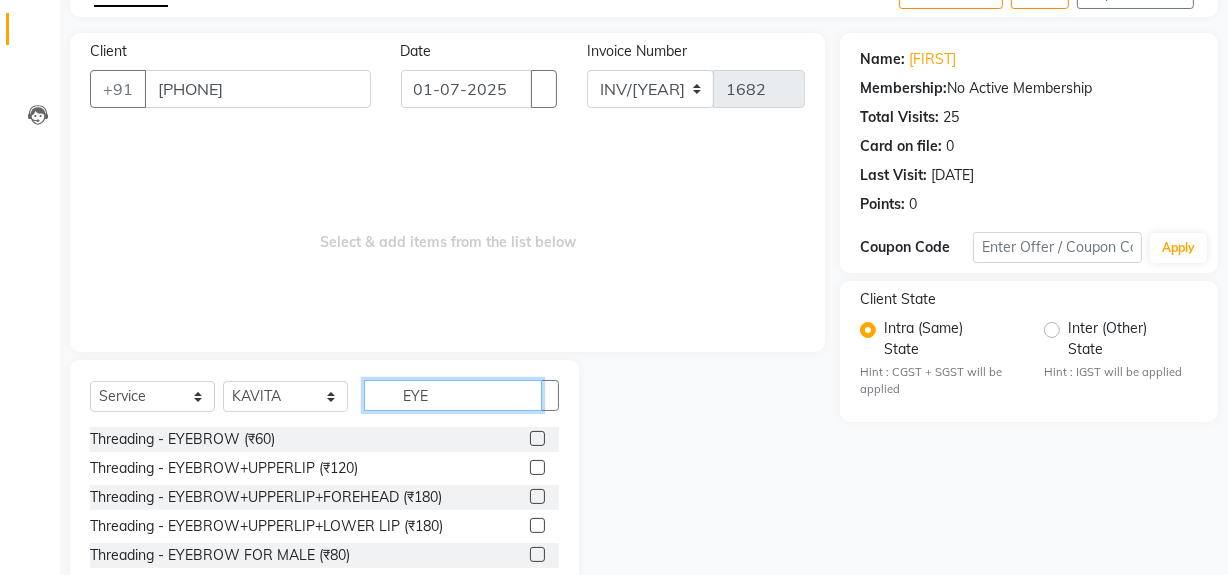 type on "EYE" 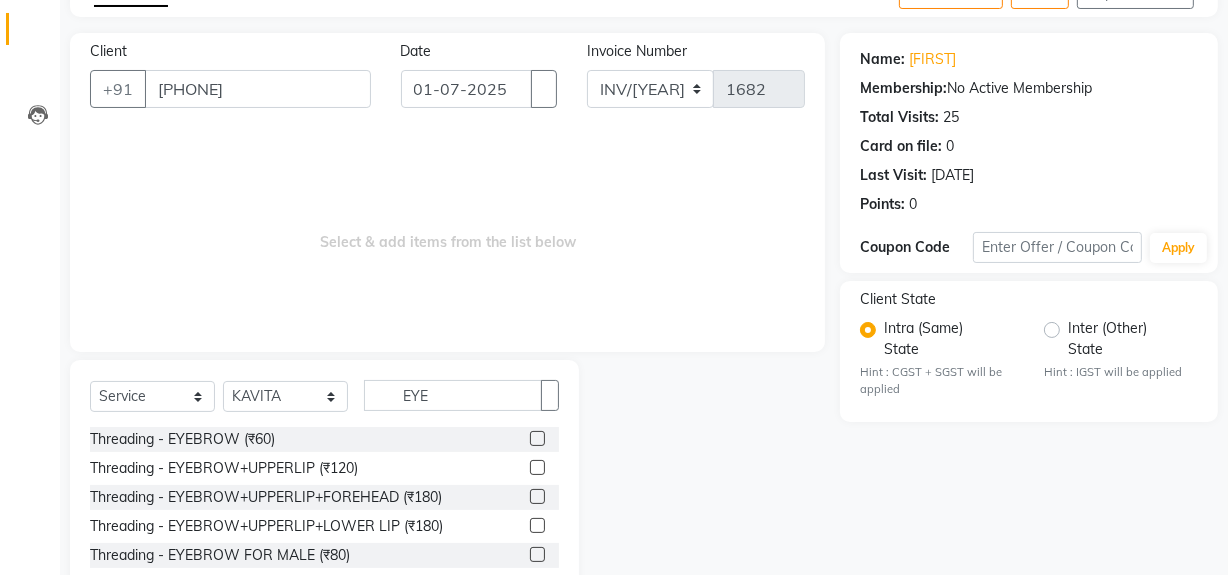 click at bounding box center [537, 438] 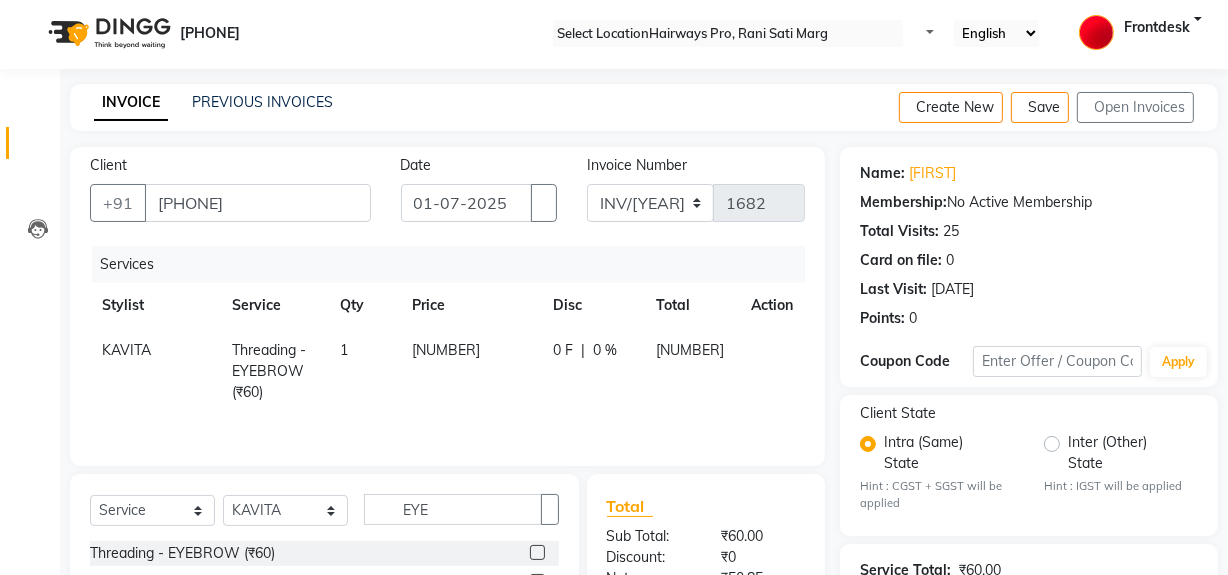 scroll, scrollTop: 0, scrollLeft: 0, axis: both 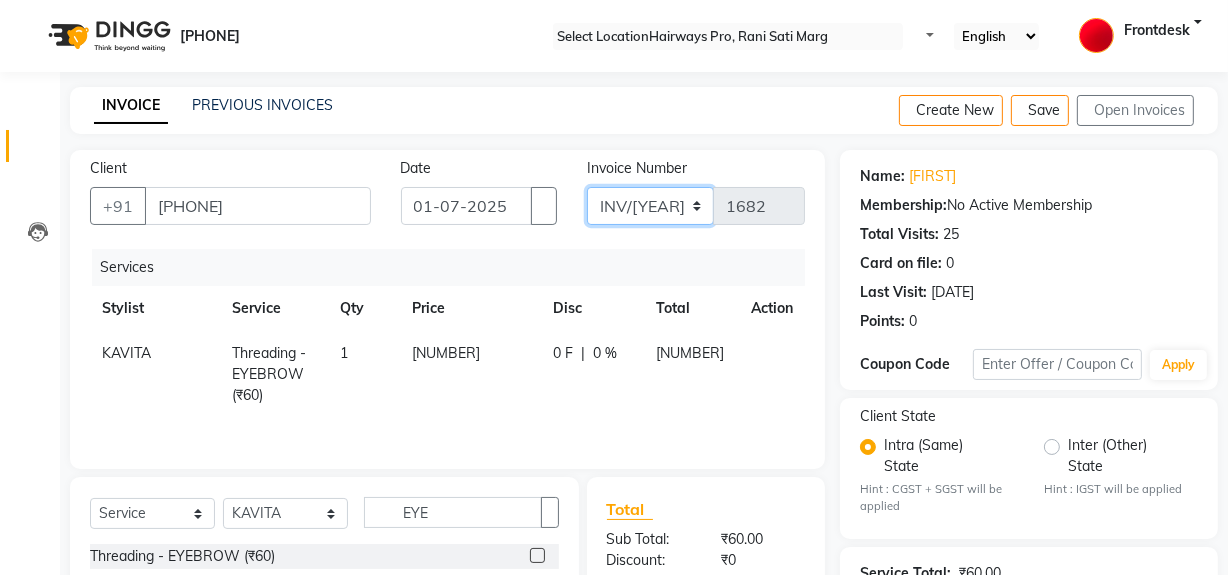 click on "INV/[YEAR] V/[YEAR]" at bounding box center (650, 206) 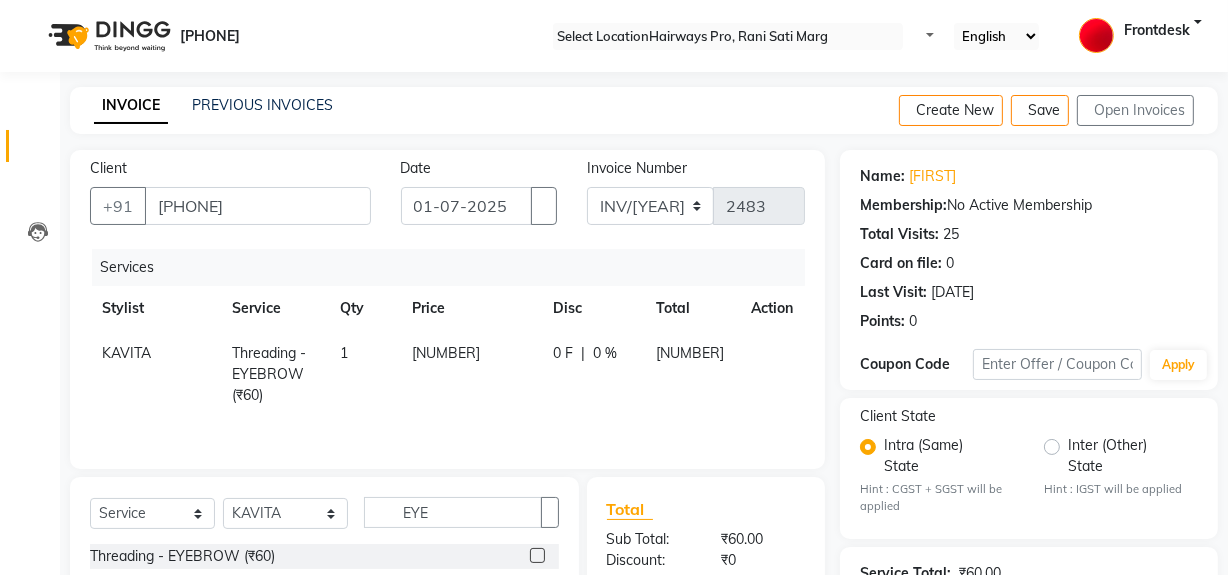 click at bounding box center [1202, 111] 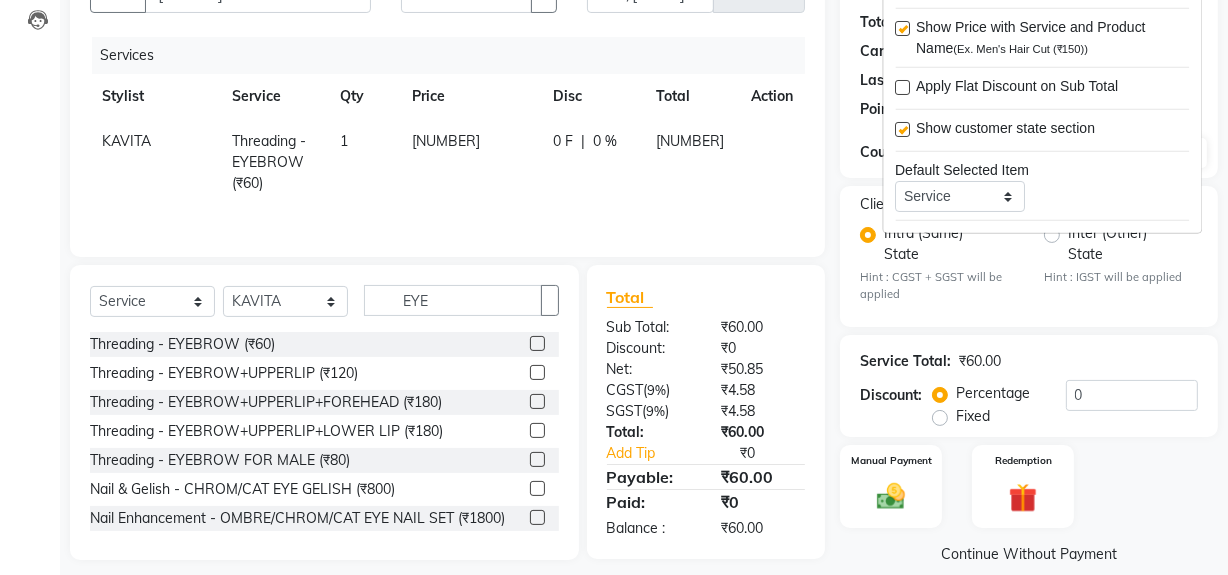 scroll, scrollTop: 229, scrollLeft: 0, axis: vertical 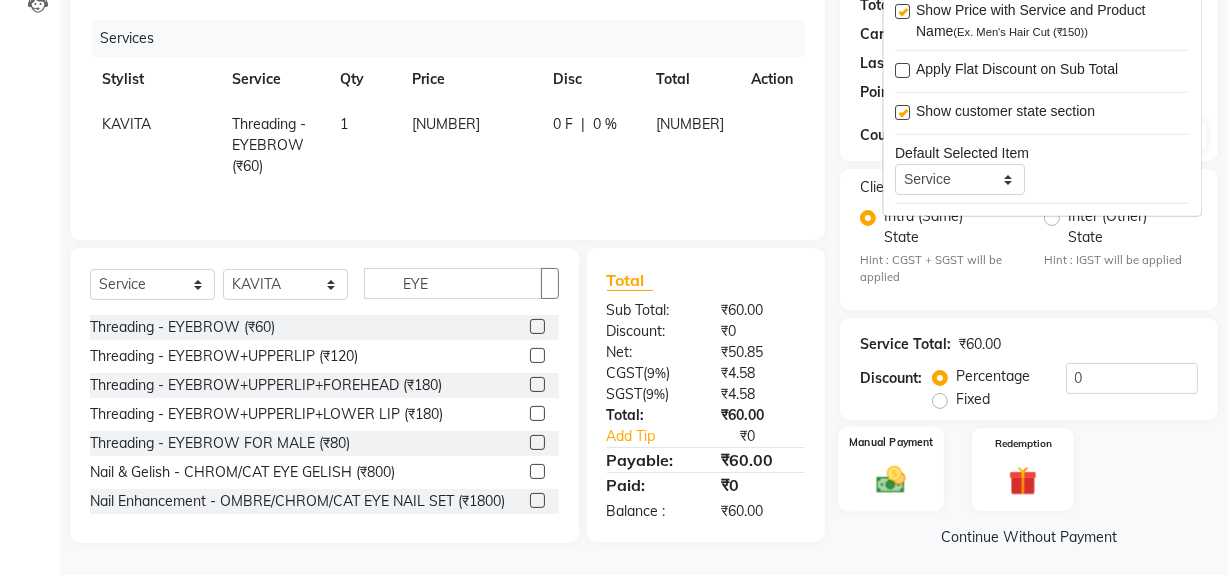 click at bounding box center [891, 480] 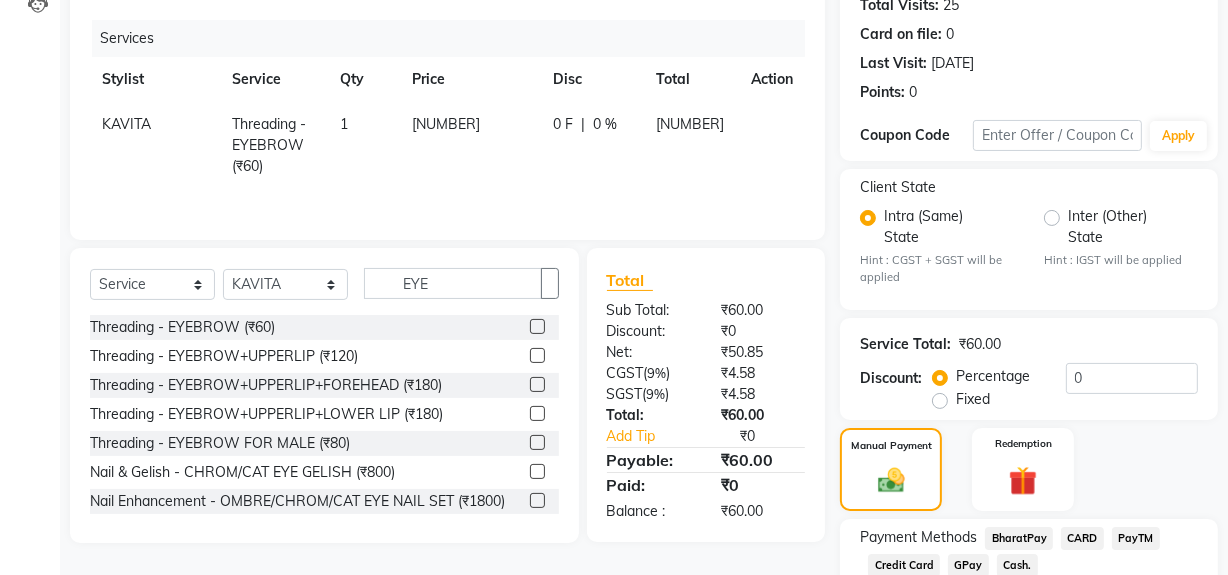 click on "Cash." at bounding box center [1019, 538] 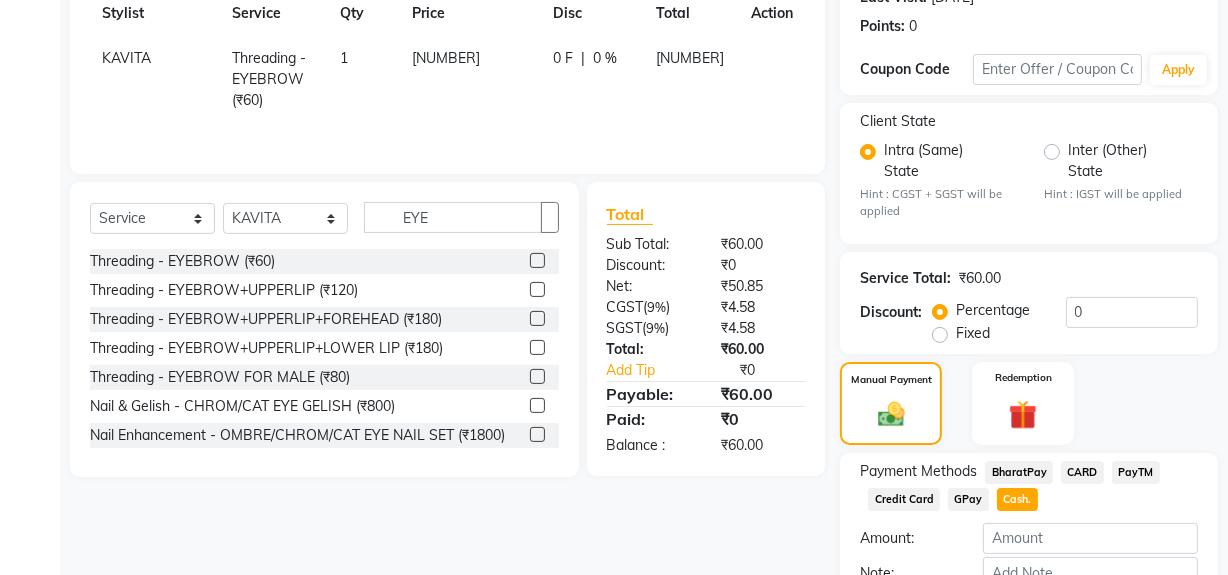 scroll, scrollTop: 413, scrollLeft: 0, axis: vertical 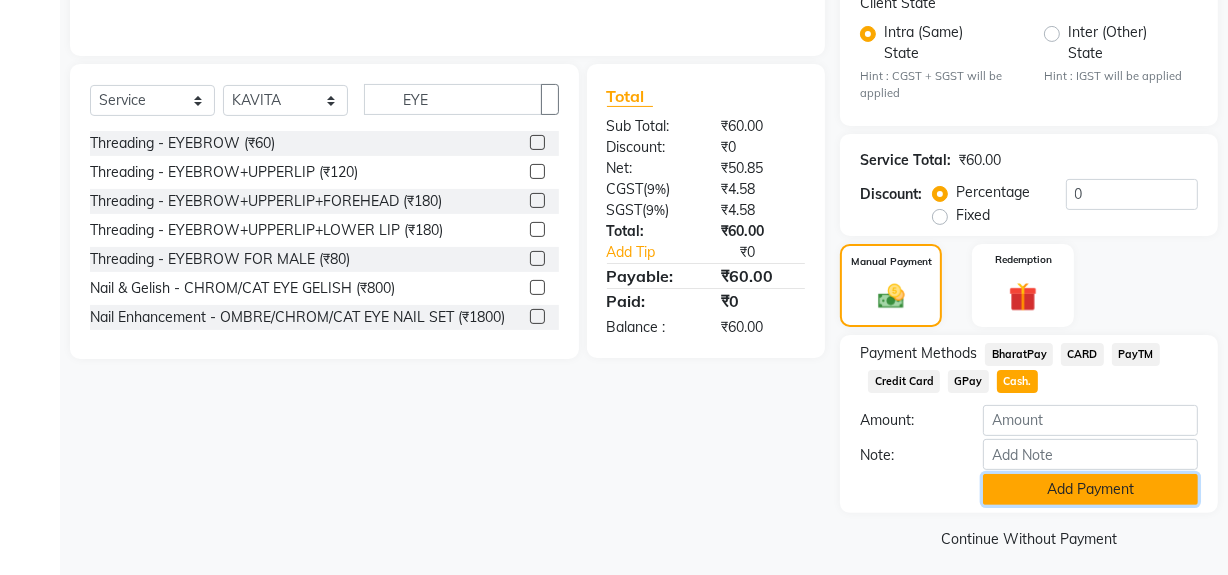 click on "Add Payment" at bounding box center [1090, 489] 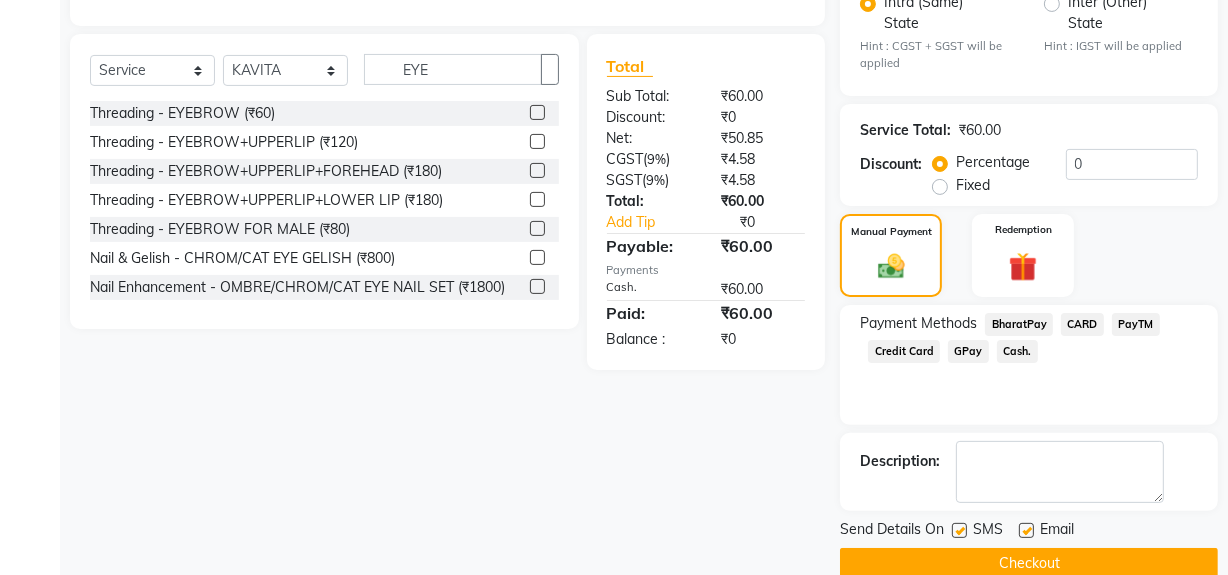 scroll, scrollTop: 470, scrollLeft: 0, axis: vertical 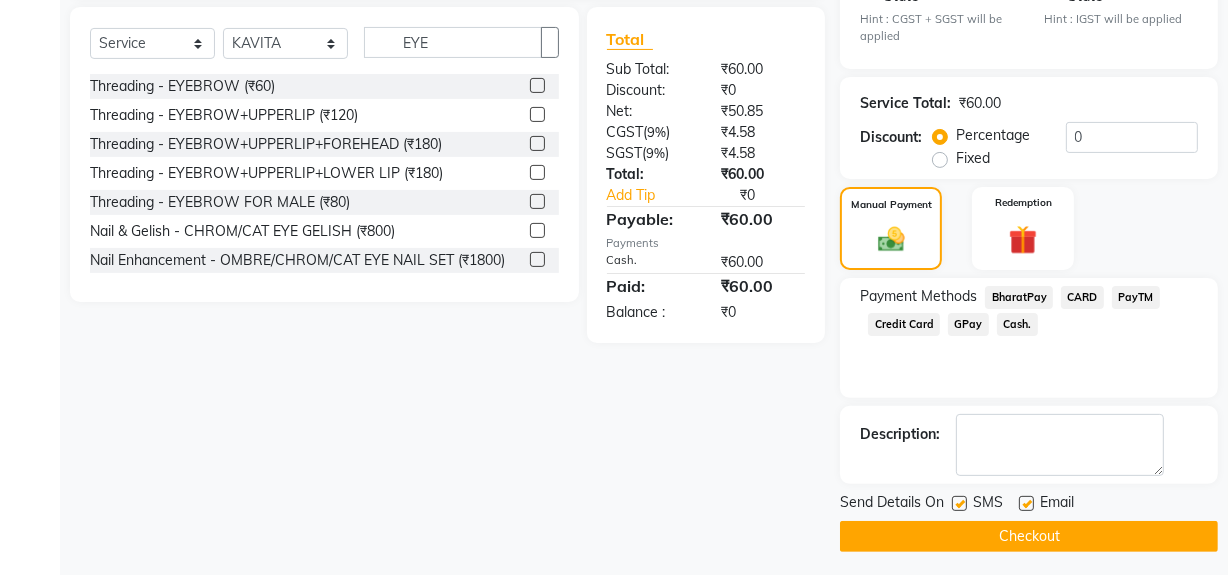 click at bounding box center (959, 503) 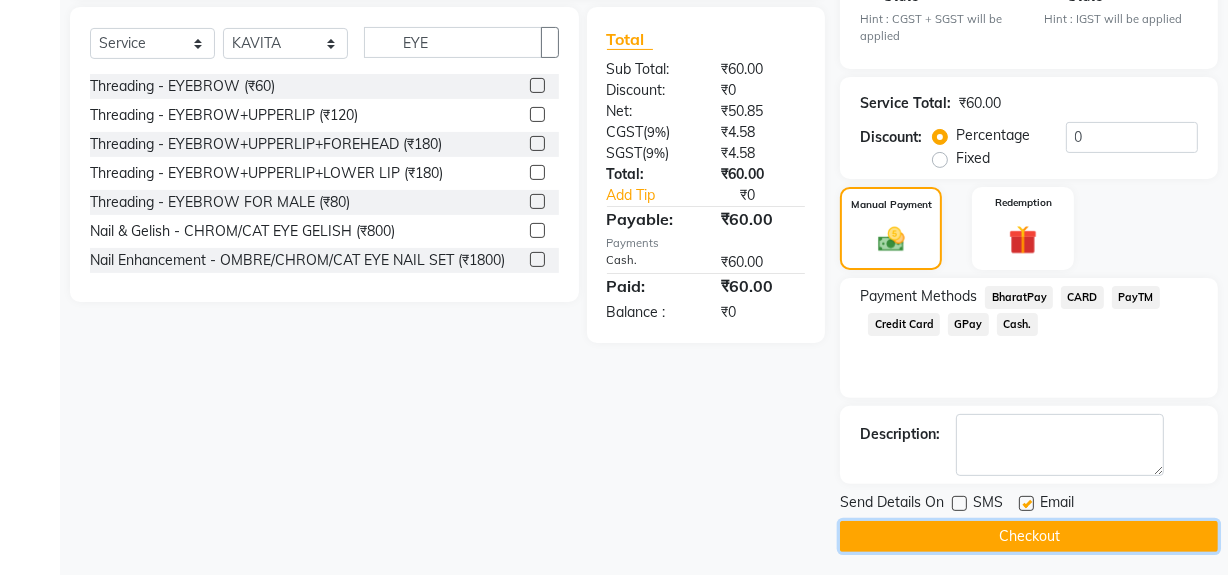 click on "Checkout" at bounding box center [1029, 536] 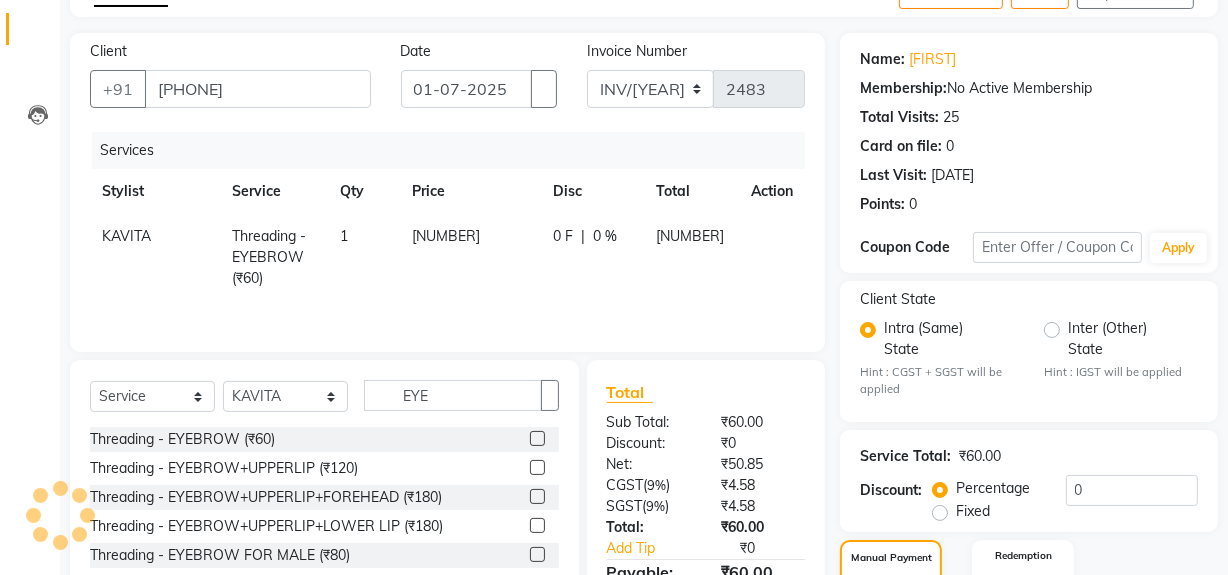 scroll, scrollTop: 0, scrollLeft: 0, axis: both 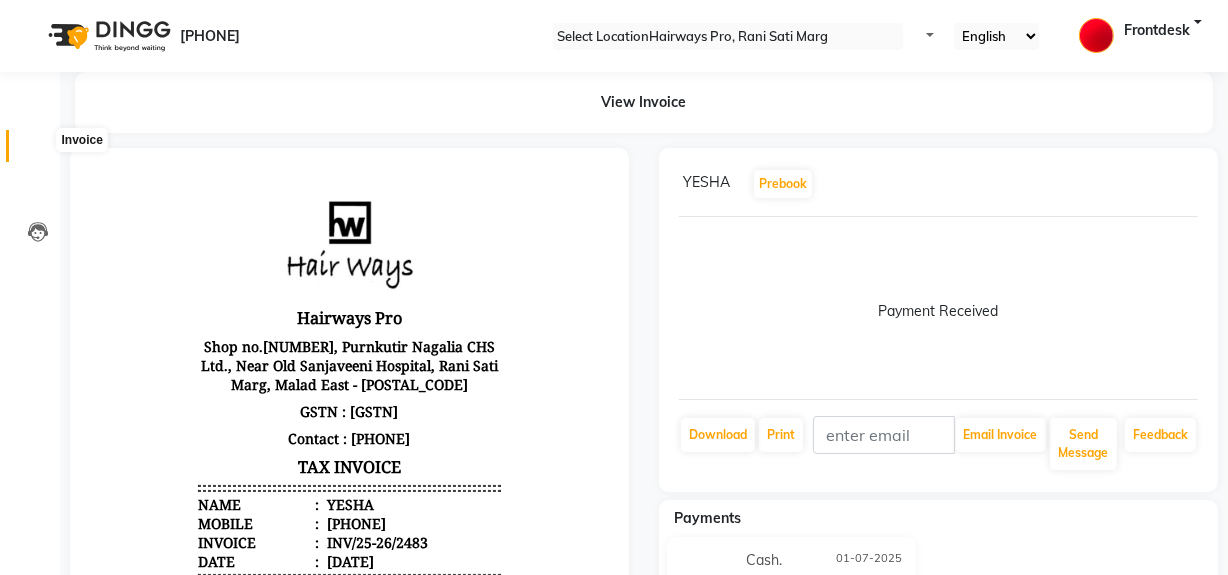 click at bounding box center [38, 151] 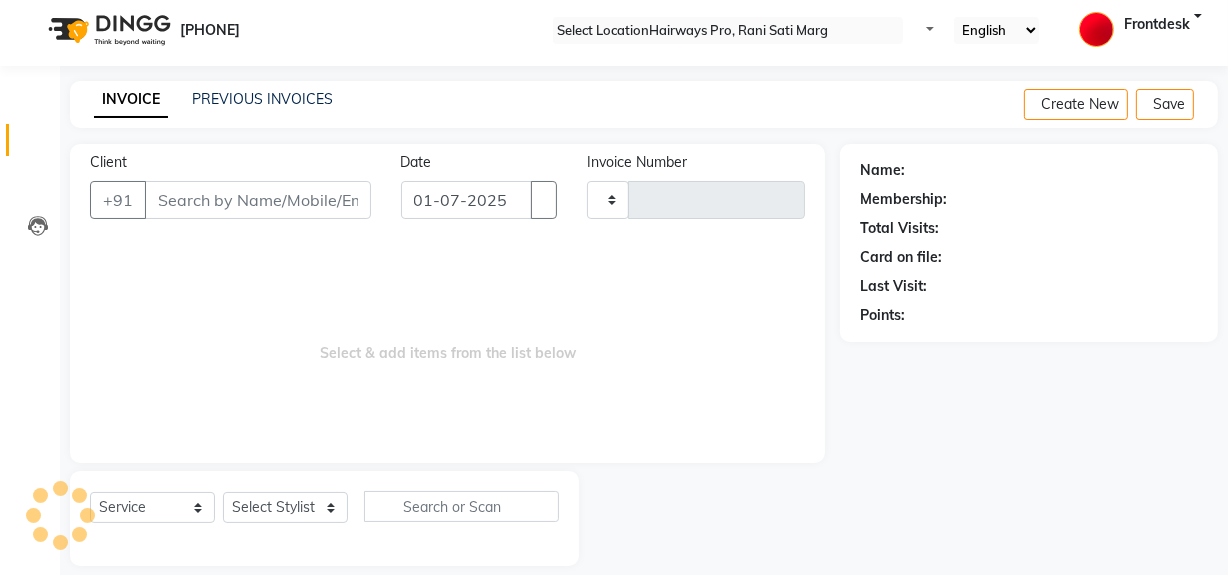 scroll, scrollTop: 0, scrollLeft: 0, axis: both 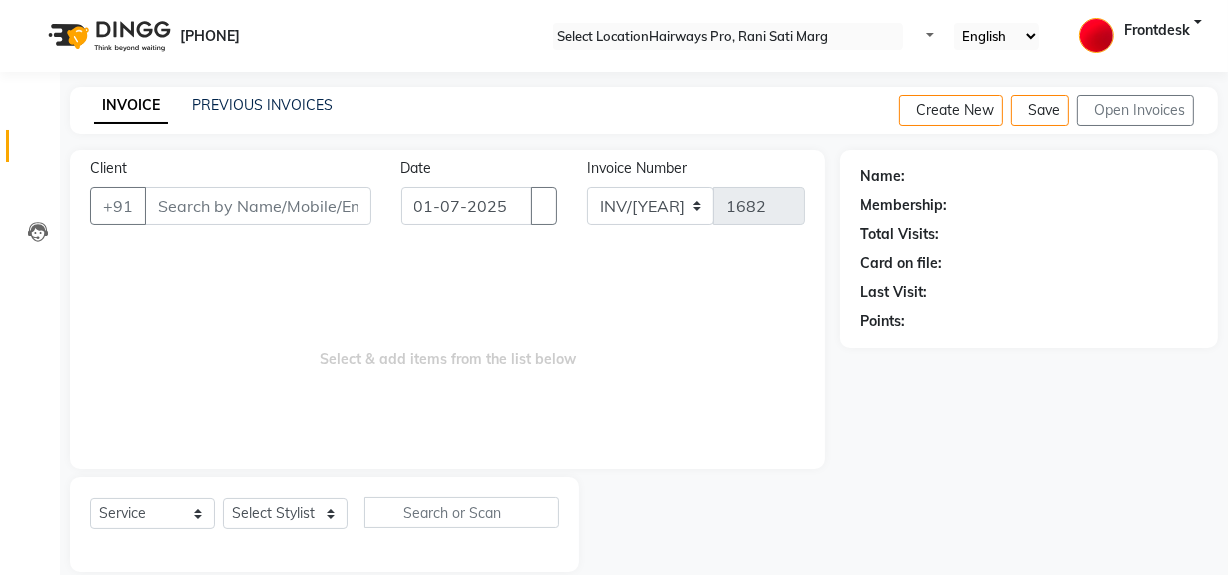 click on "Client" at bounding box center (258, 206) 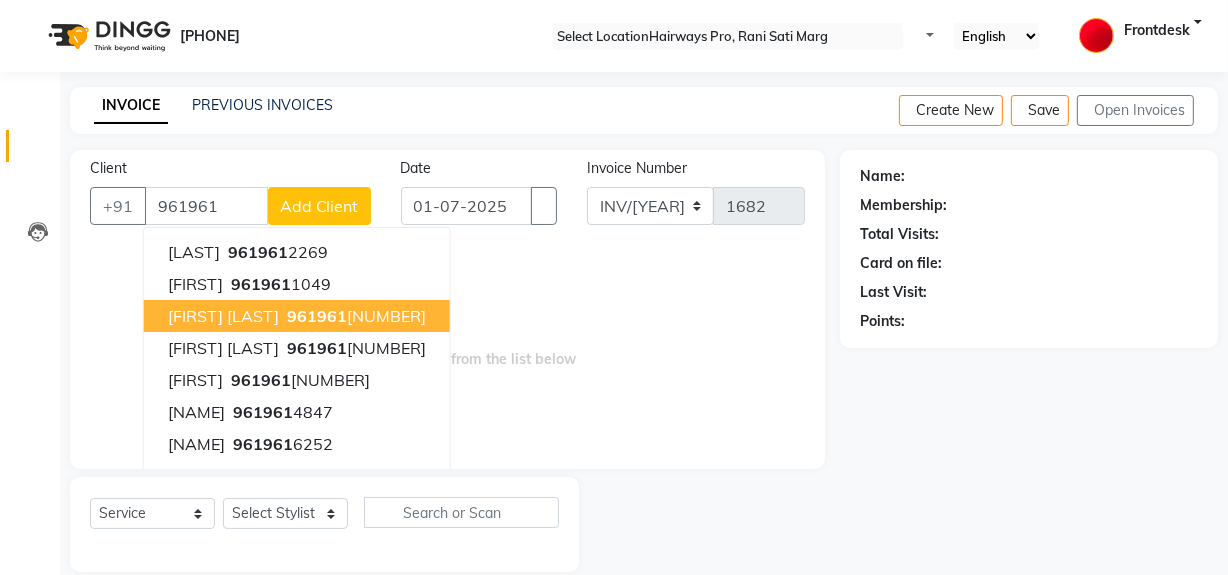click on "[FIRST] [LAST]" at bounding box center (223, 316) 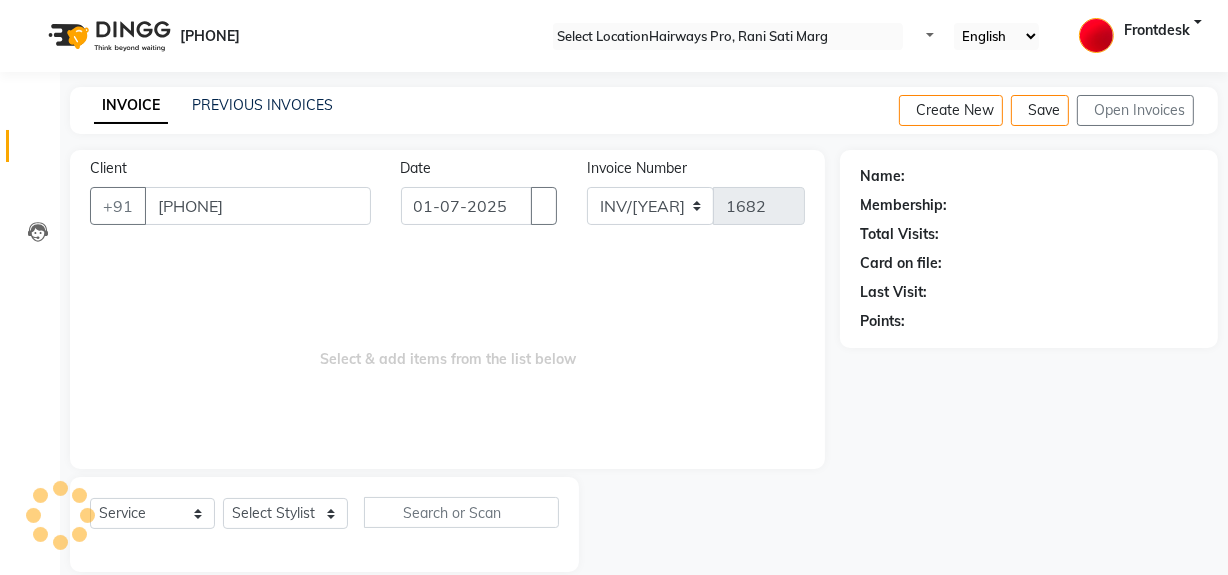 type on "[PHONE]" 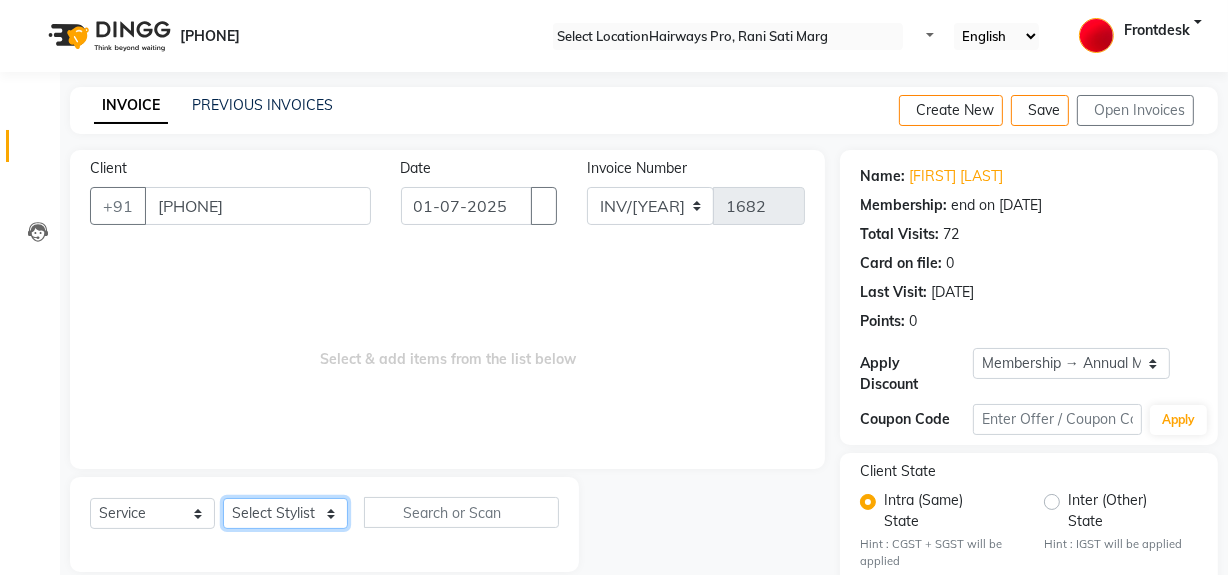 click on "Select Stylist ABID Faiz shaikh Frontdesk INTEZAR SALMANI JYOTI Kamal Salmani KAVITA MUSTAFA RAFIQUE Sonal SONU WAQAR ZAFAR" at bounding box center (285, 513) 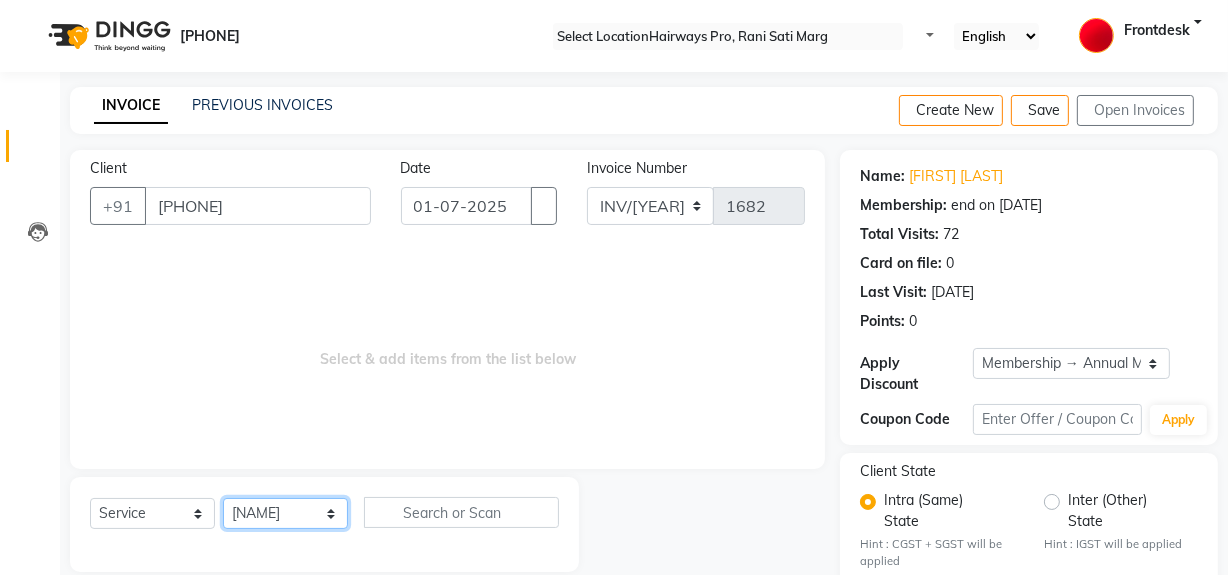 click on "Select Stylist ABID Faiz shaikh Frontdesk INTEZAR SALMANI JYOTI Kamal Salmani KAVITA MUSTAFA RAFIQUE Sonal SONU WAQAR ZAFAR" at bounding box center [285, 513] 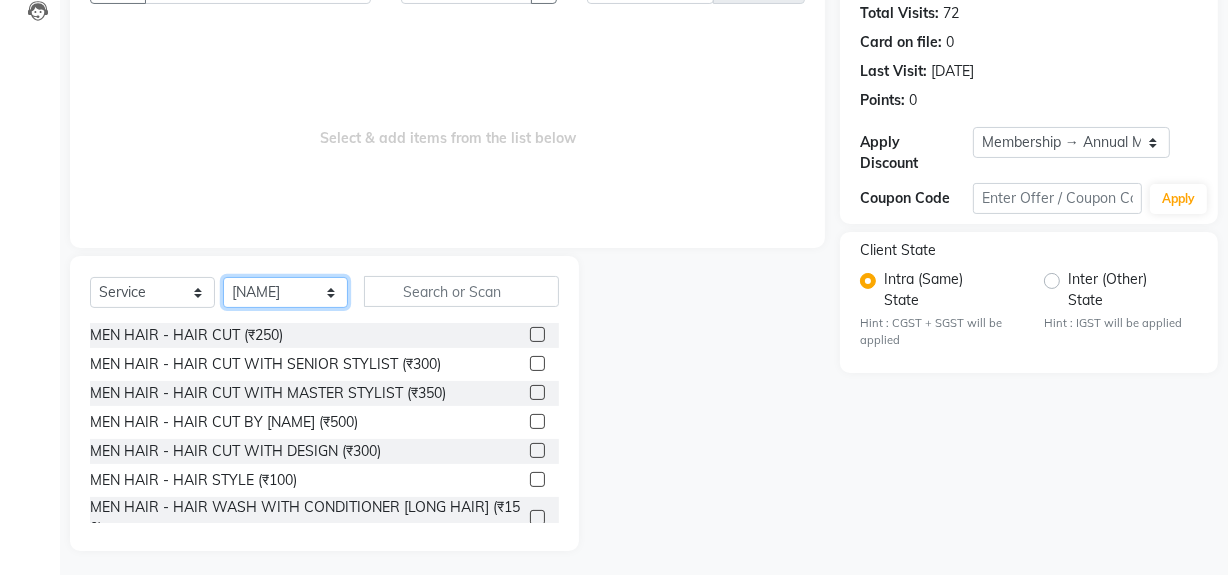 scroll, scrollTop: 226, scrollLeft: 0, axis: vertical 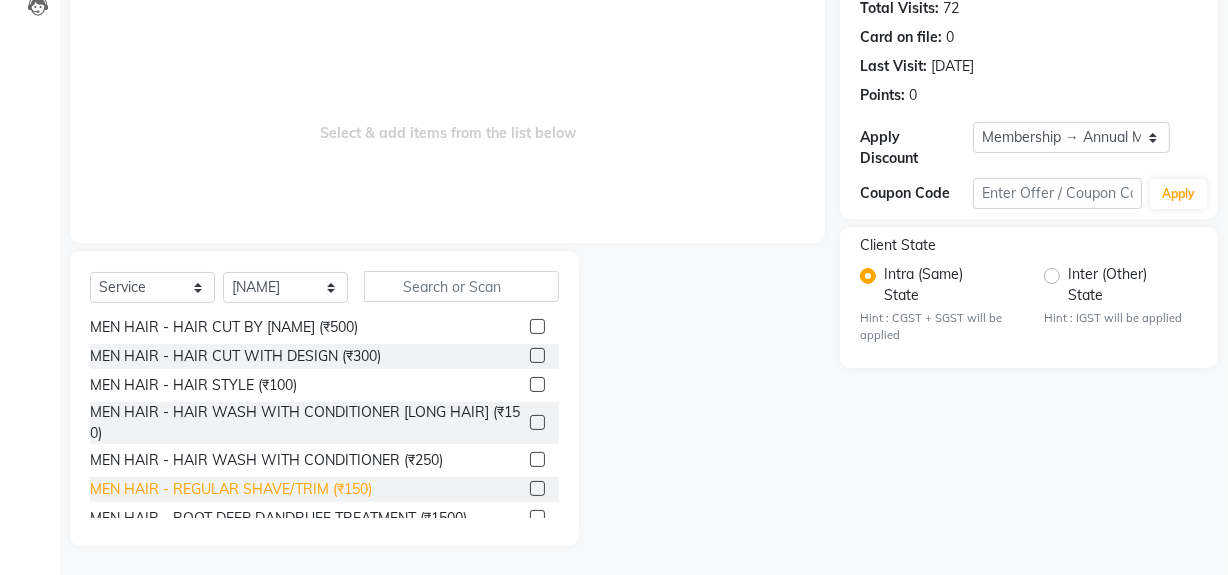 click on "MEN HAIR - REGULAR SHAVE/TRIM (₹150)" at bounding box center (186, 240) 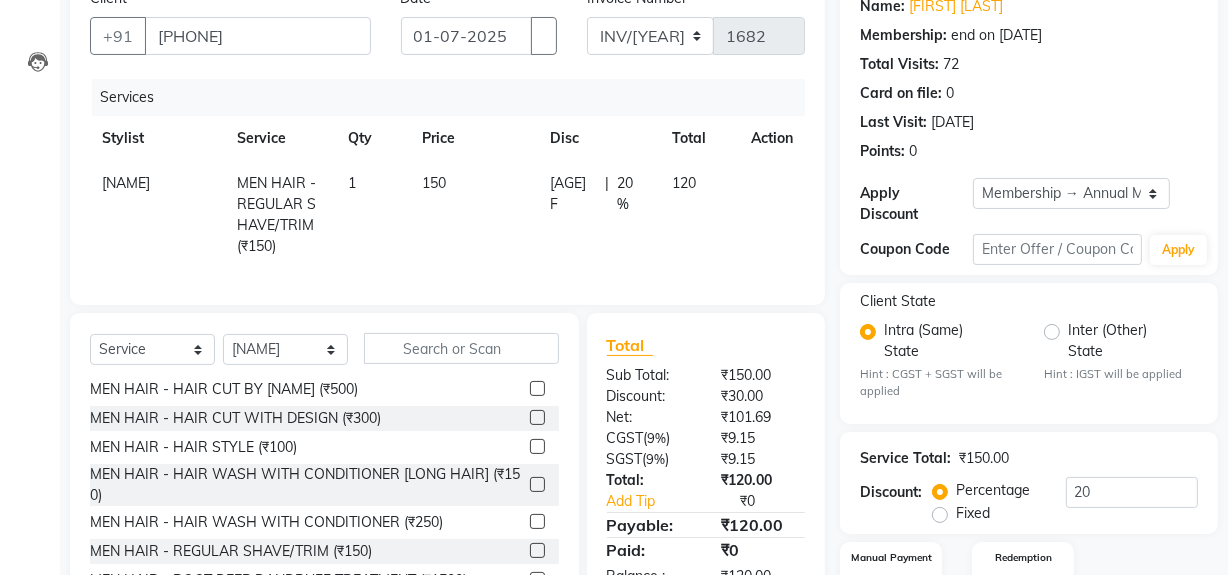scroll, scrollTop: 11, scrollLeft: 0, axis: vertical 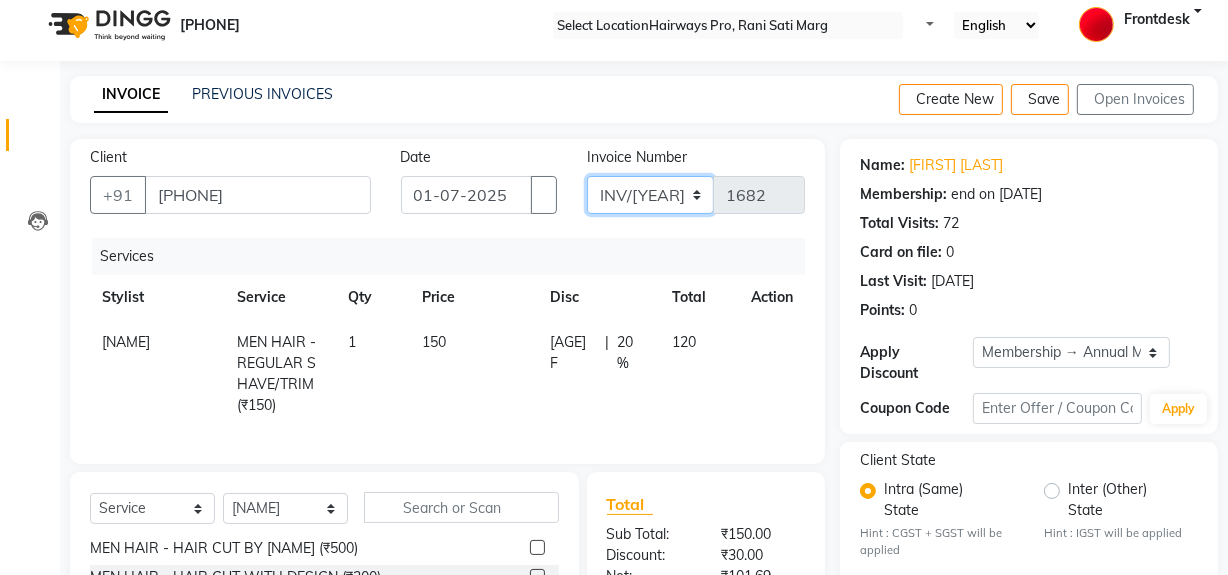 click on "INV/[YEAR] V/[YEAR]" at bounding box center (650, 195) 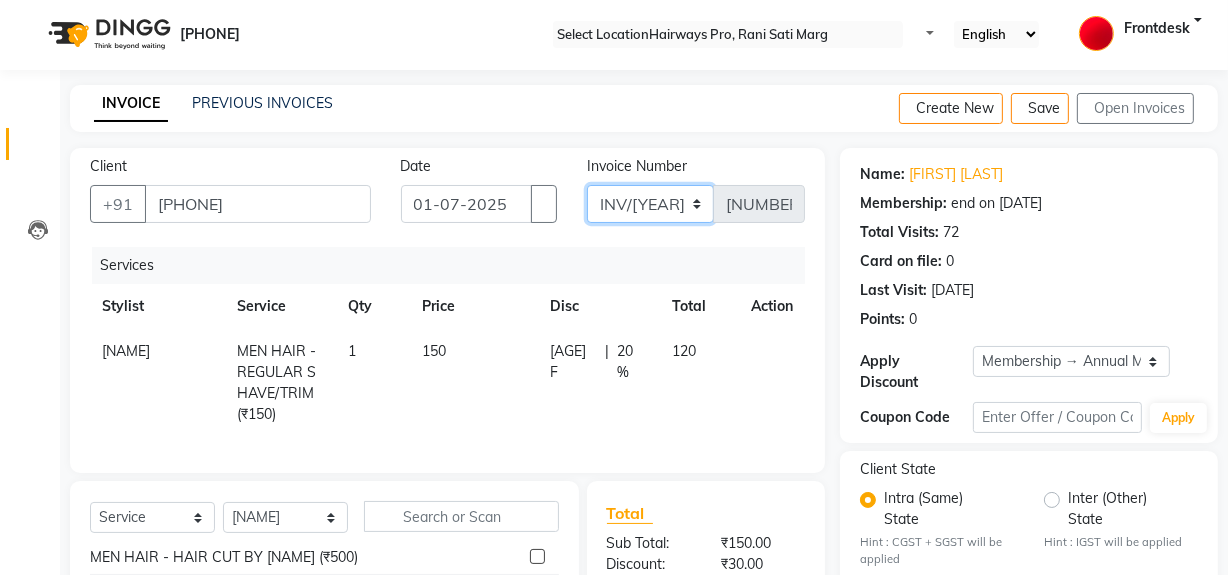 scroll, scrollTop: 0, scrollLeft: 0, axis: both 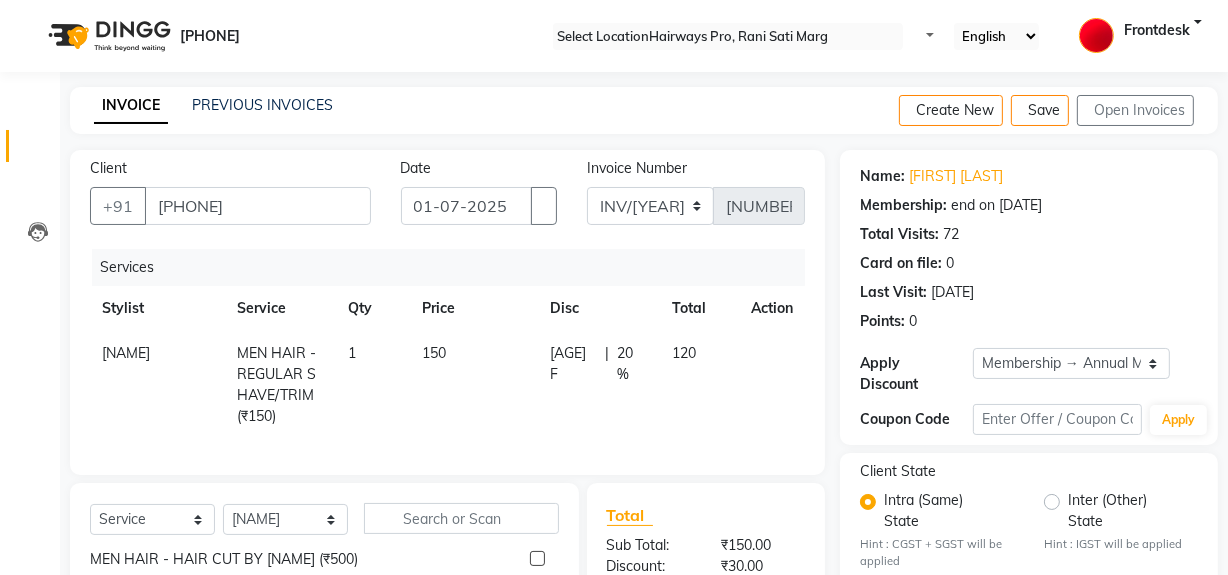 click at bounding box center [1202, 110] 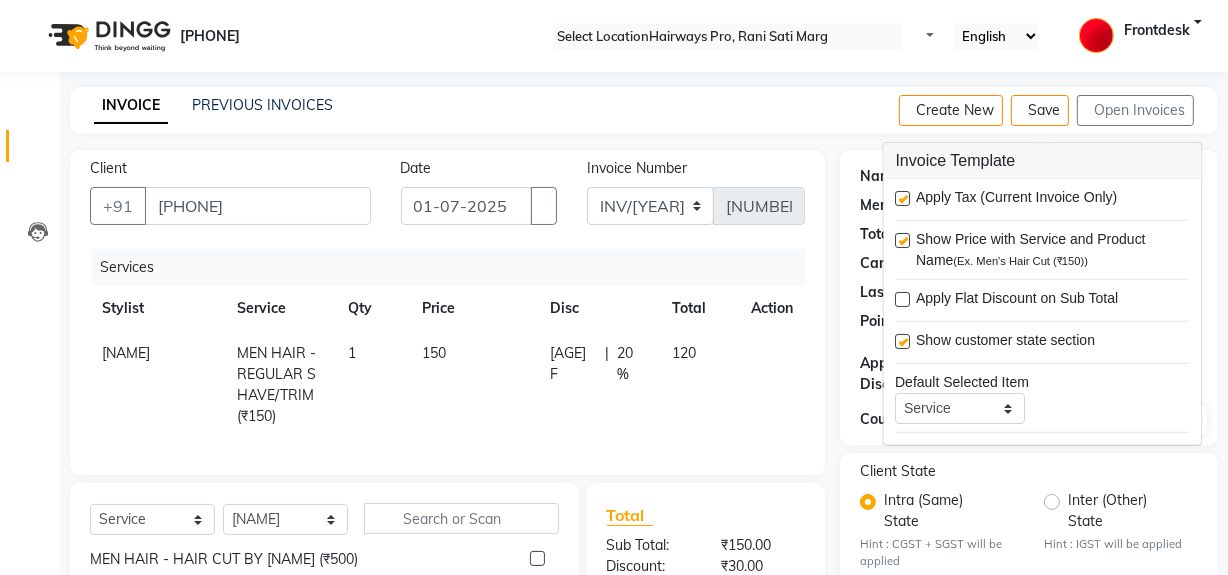 click at bounding box center [903, 198] 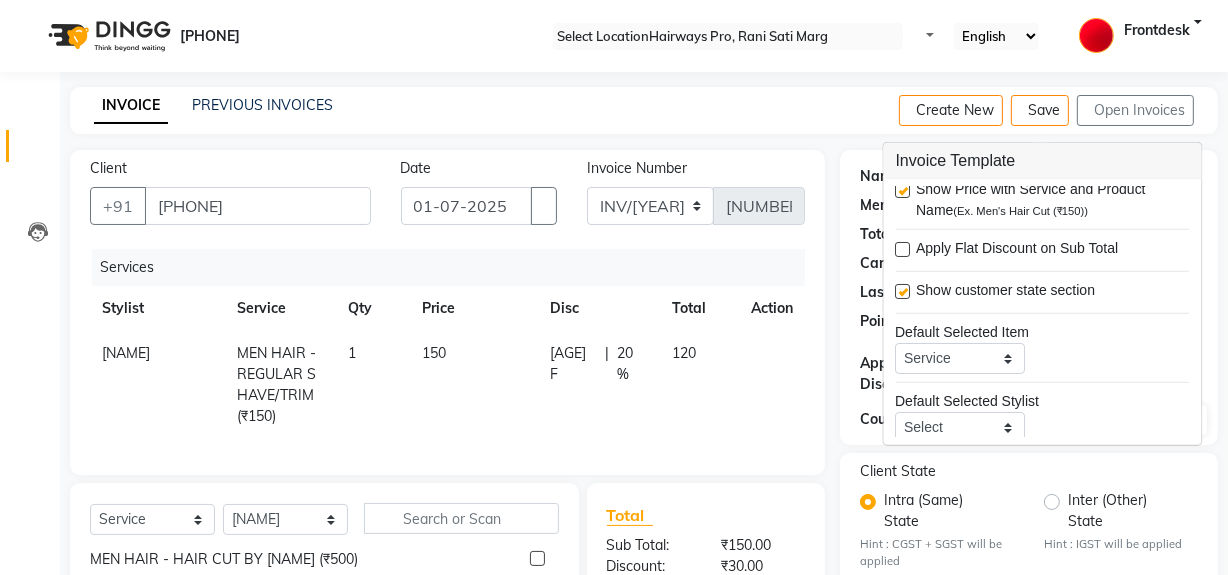 scroll, scrollTop: 97, scrollLeft: 0, axis: vertical 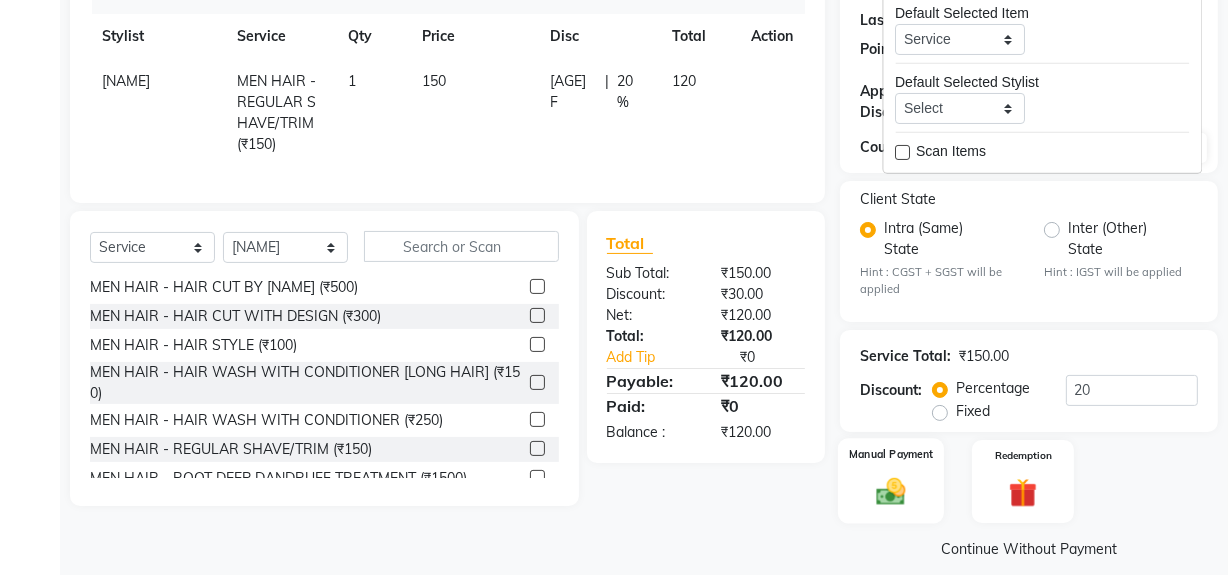 click on "Manual Payment" at bounding box center [891, 481] 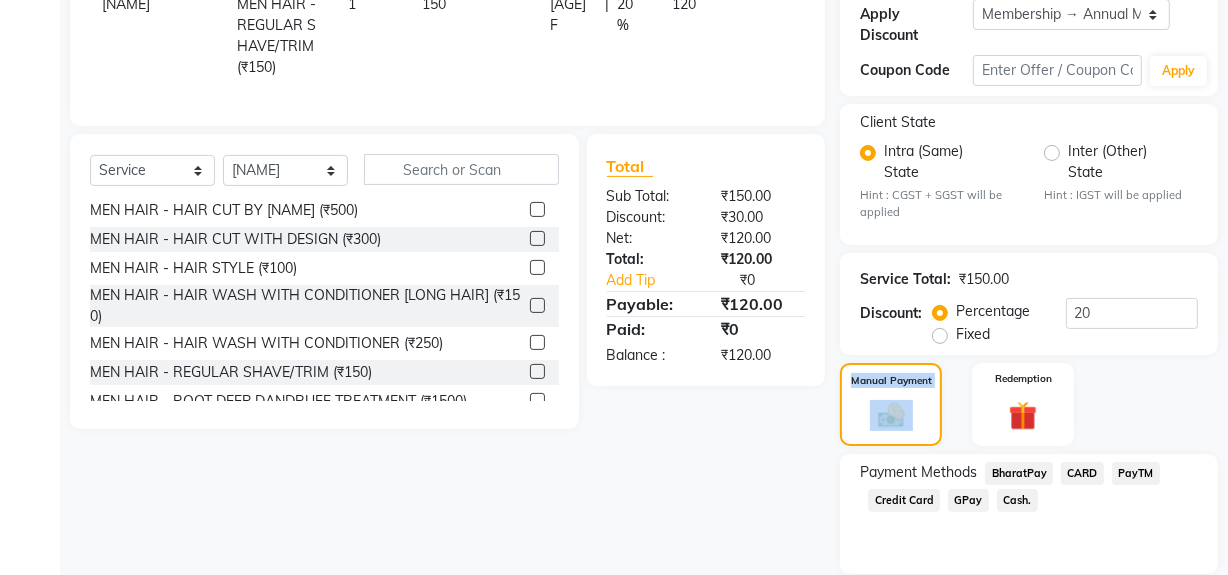 scroll, scrollTop: 412, scrollLeft: 0, axis: vertical 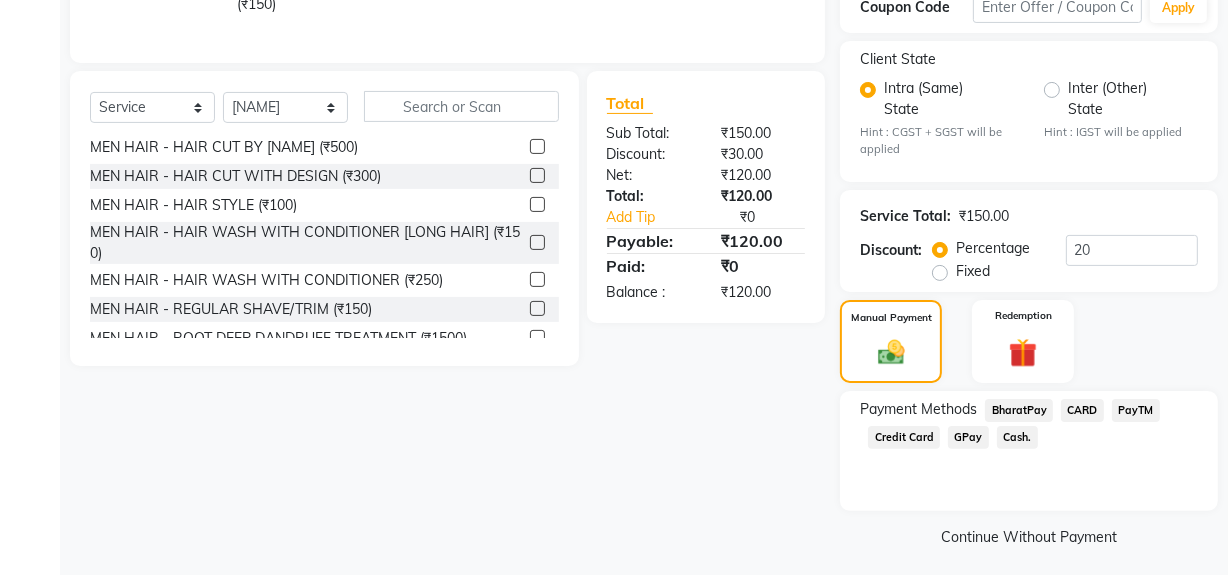 click on "Cash." at bounding box center (1019, 410) 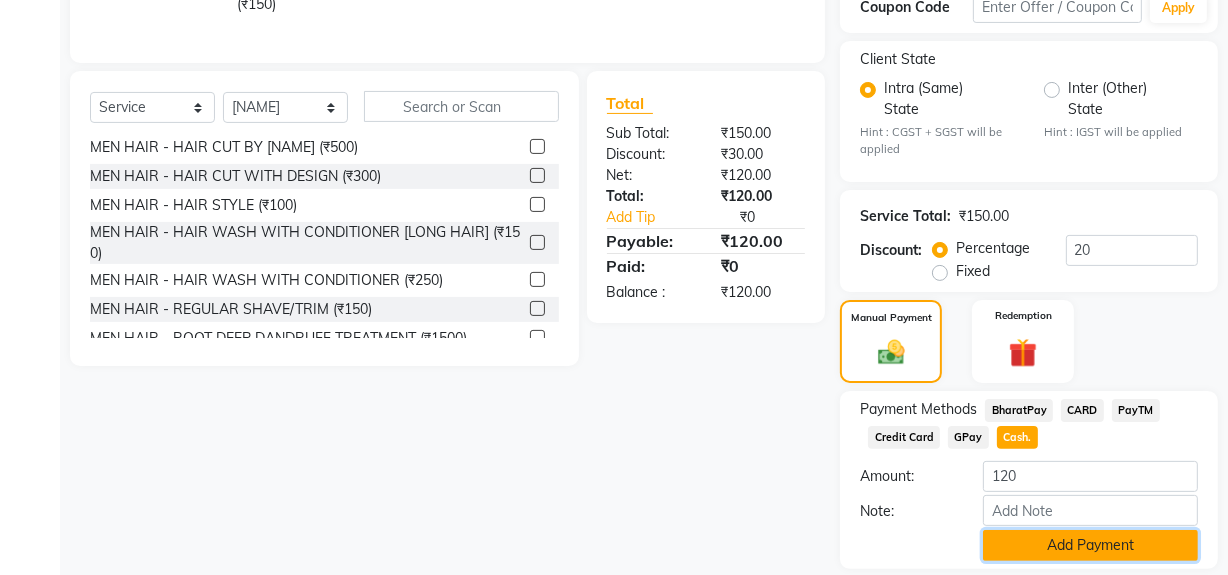 click on "Add Payment" at bounding box center (1090, 545) 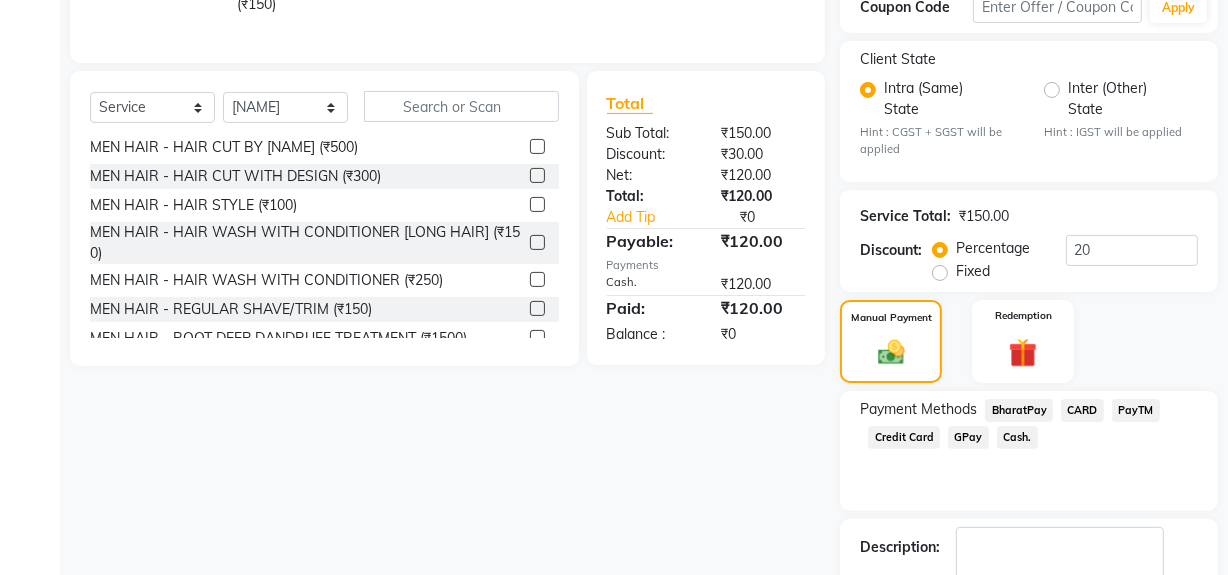 click on "Cash." at bounding box center [1019, 410] 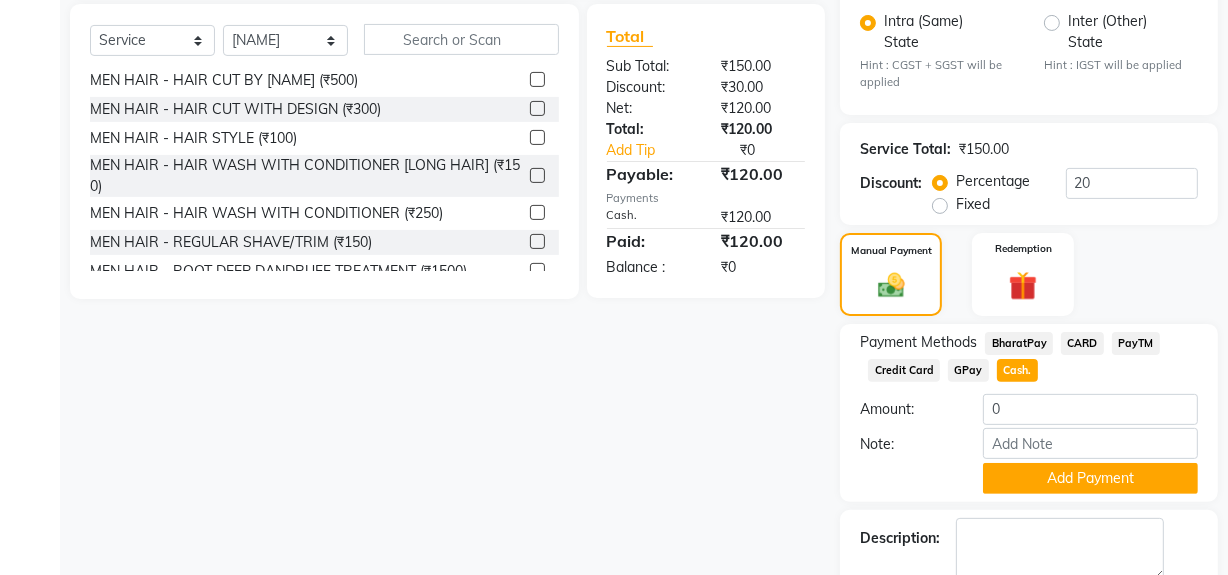 scroll, scrollTop: 580, scrollLeft: 0, axis: vertical 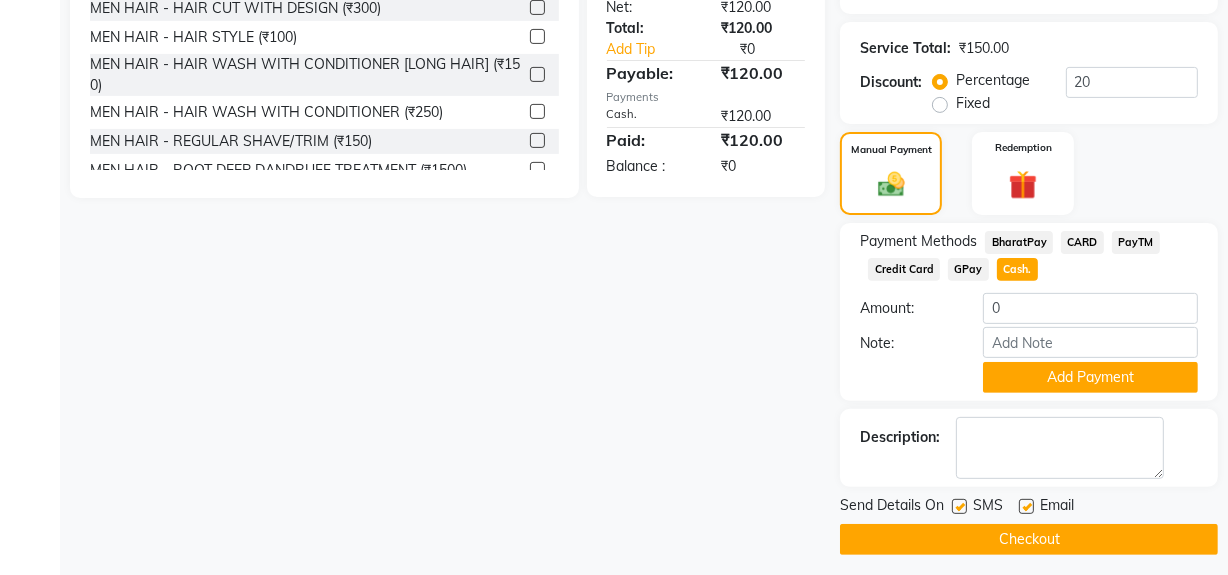click at bounding box center (959, 506) 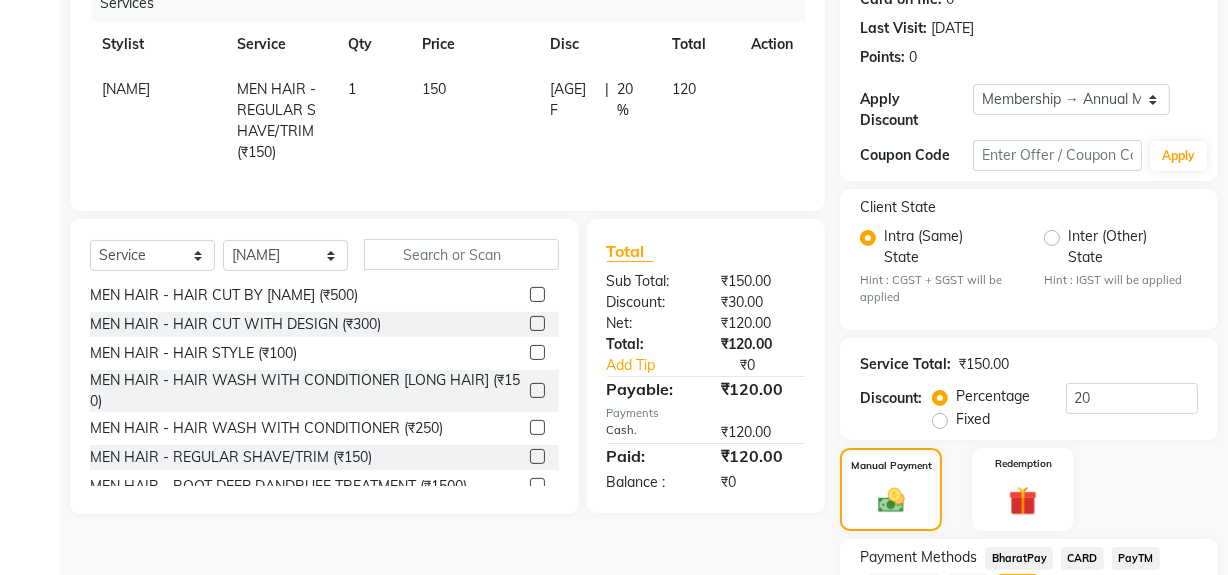scroll, scrollTop: 399, scrollLeft: 0, axis: vertical 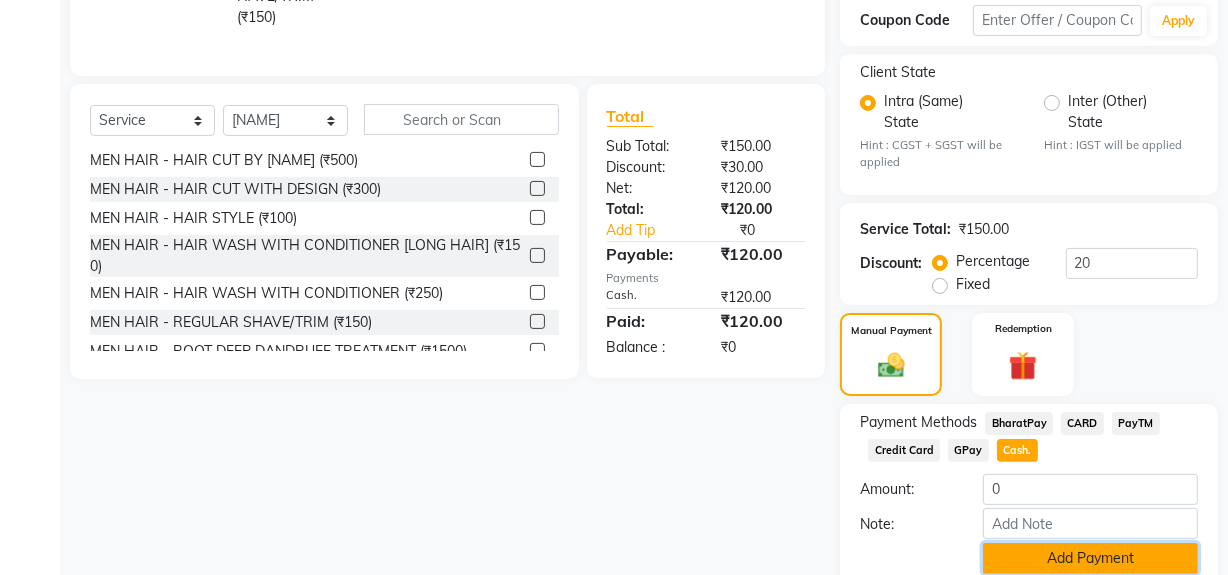click on "Add Payment" at bounding box center [1090, 558] 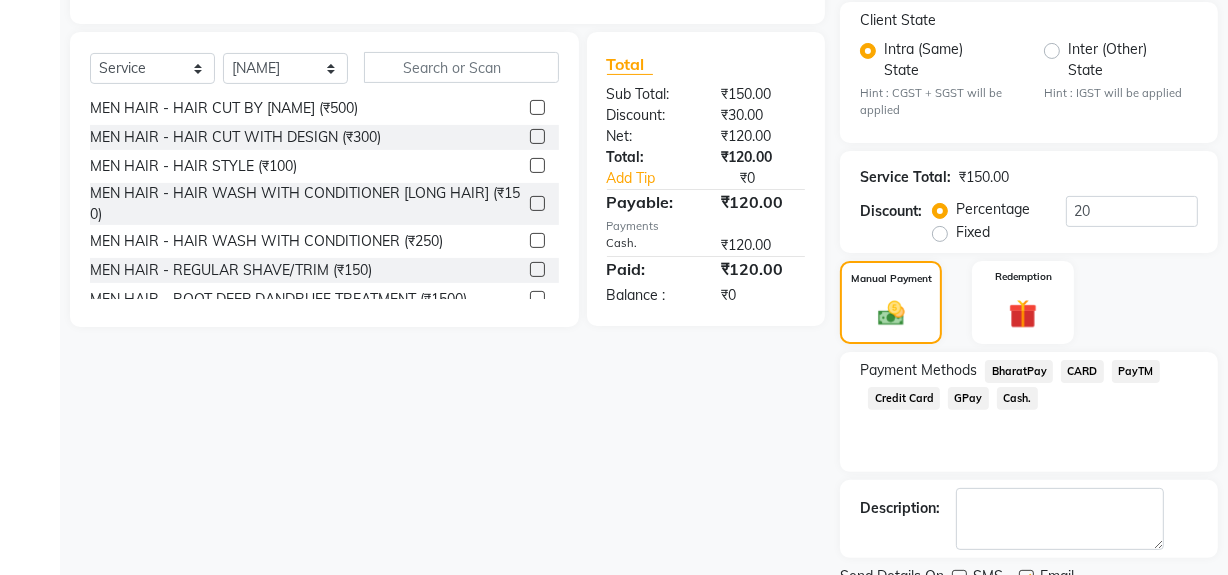 scroll, scrollTop: 524, scrollLeft: 0, axis: vertical 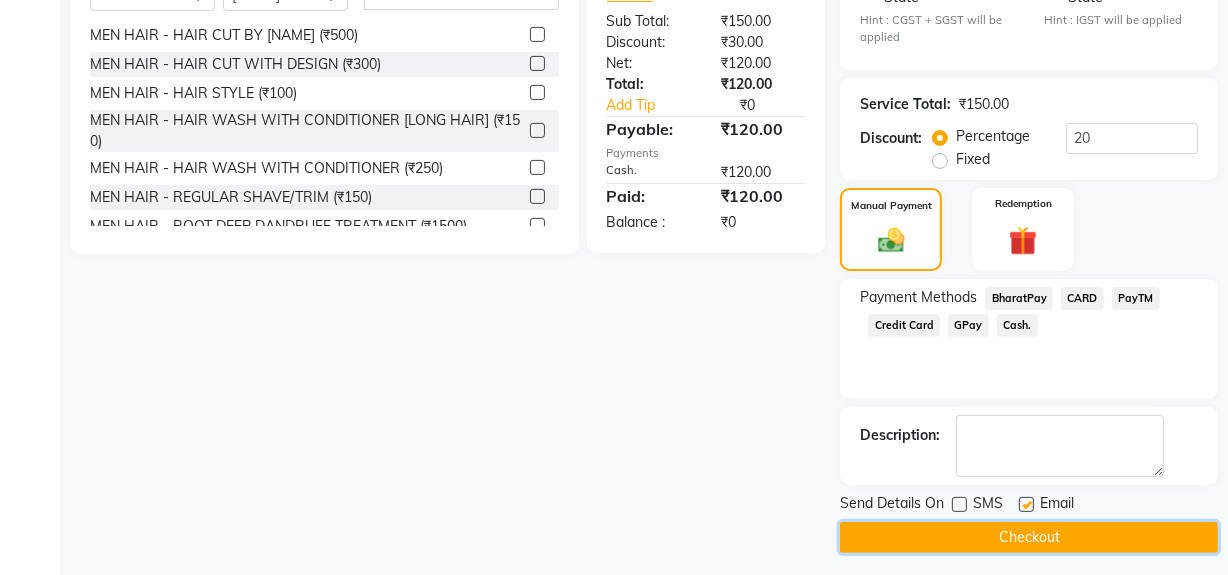 click on "Checkout" at bounding box center (1029, 537) 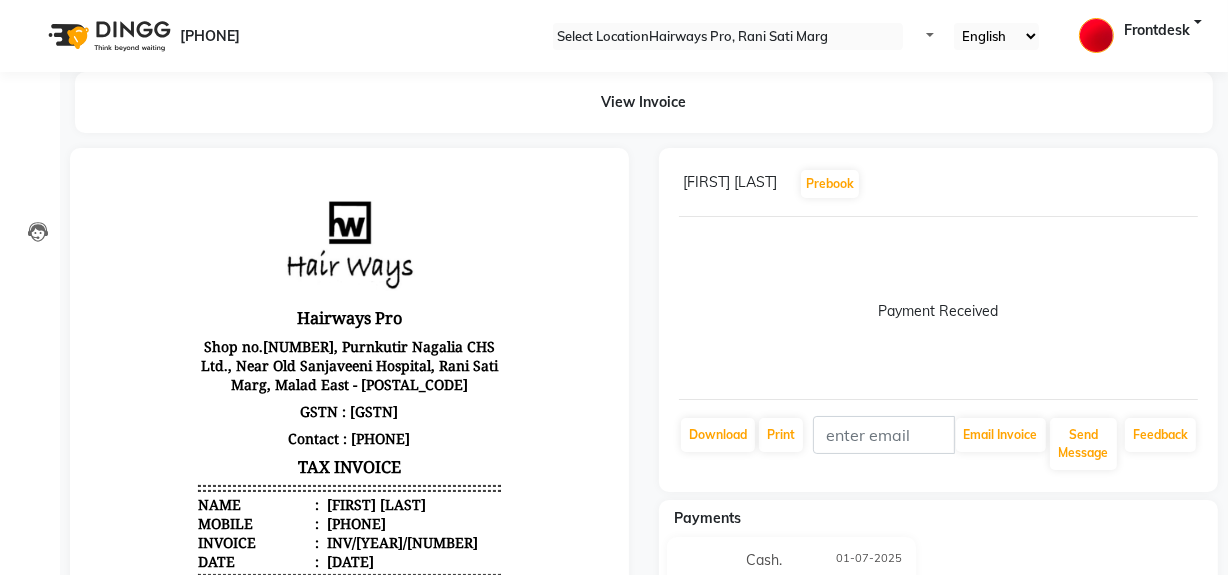 scroll, scrollTop: 0, scrollLeft: 0, axis: both 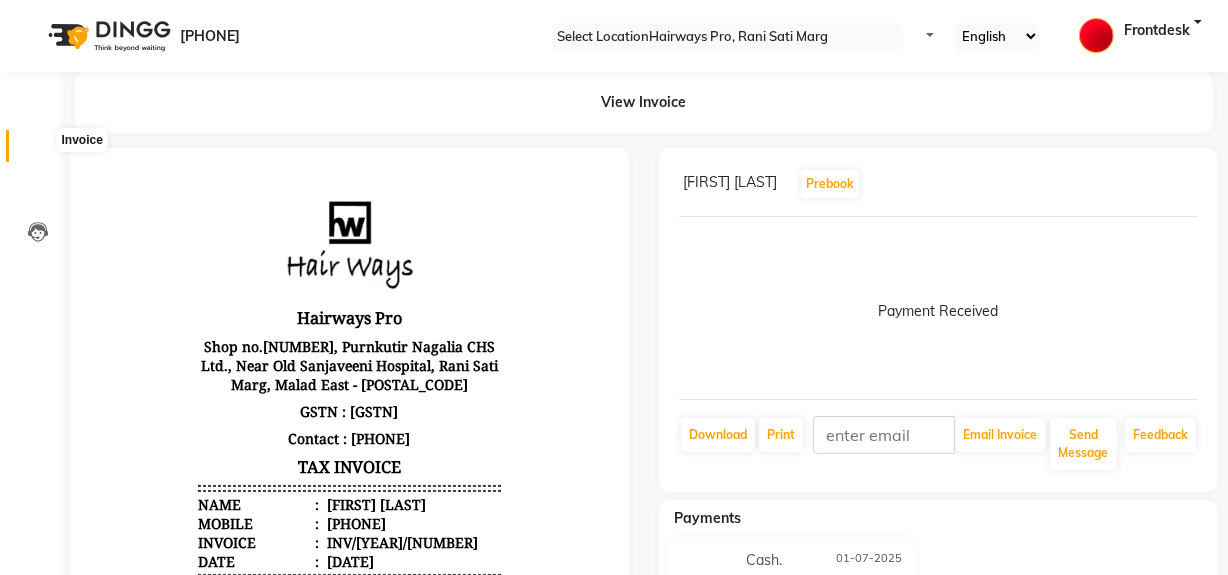 click at bounding box center (37, 151) 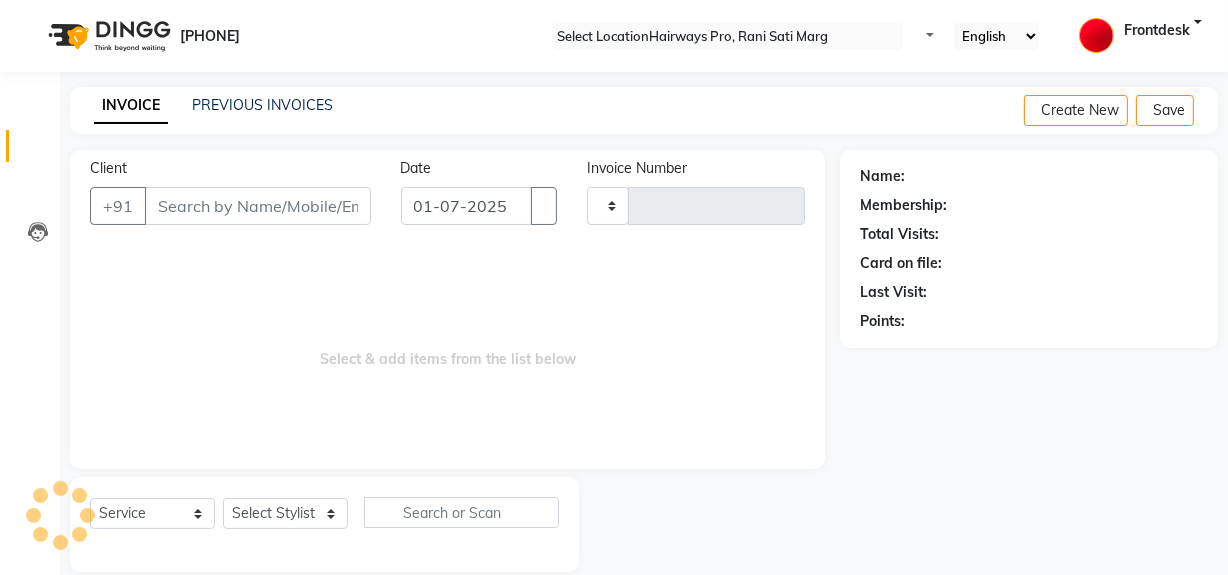 scroll, scrollTop: 26, scrollLeft: 0, axis: vertical 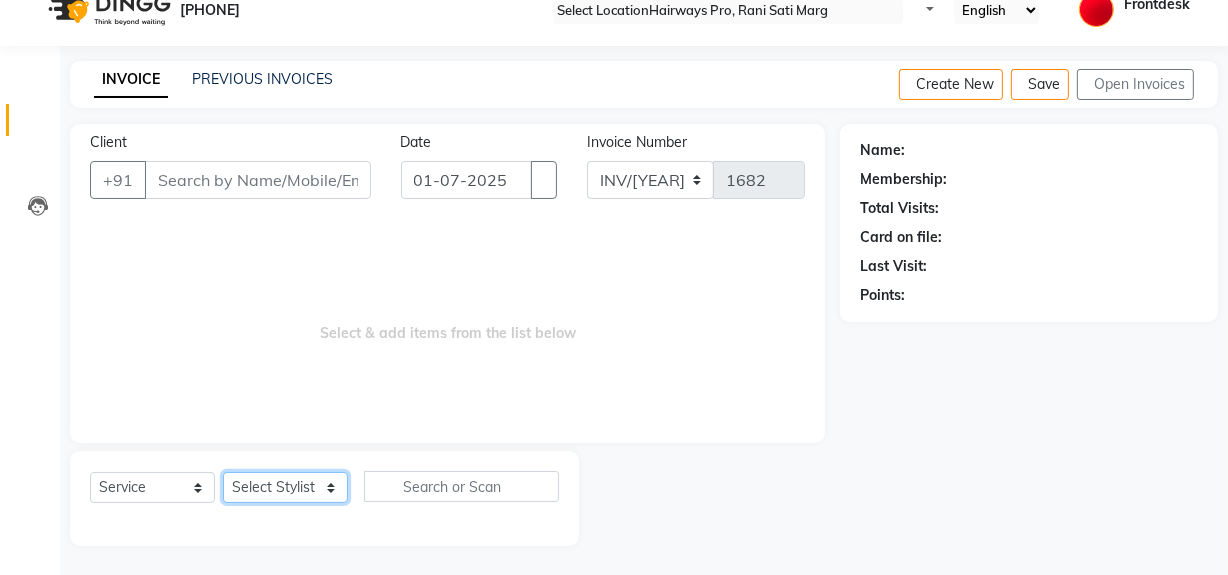 click on "Select Stylist ABID Faiz shaikh Frontdesk INTEZAR SALMANI JYOTI Kamal Salmani KAVITA MUSTAFA RAFIQUE Sonal SONU WAQAR ZAFAR" at bounding box center (285, 487) 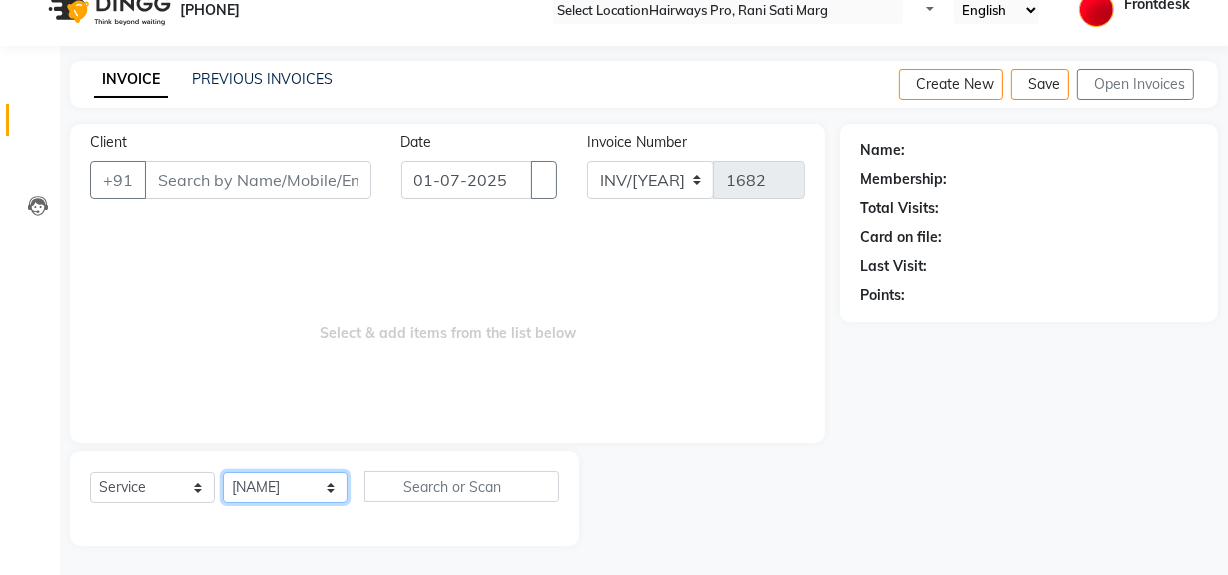 click on "Select Stylist ABID Faiz shaikh Frontdesk INTEZAR SALMANI JYOTI Kamal Salmani KAVITA MUSTAFA RAFIQUE Sonal SONU WAQAR ZAFAR" at bounding box center (285, 487) 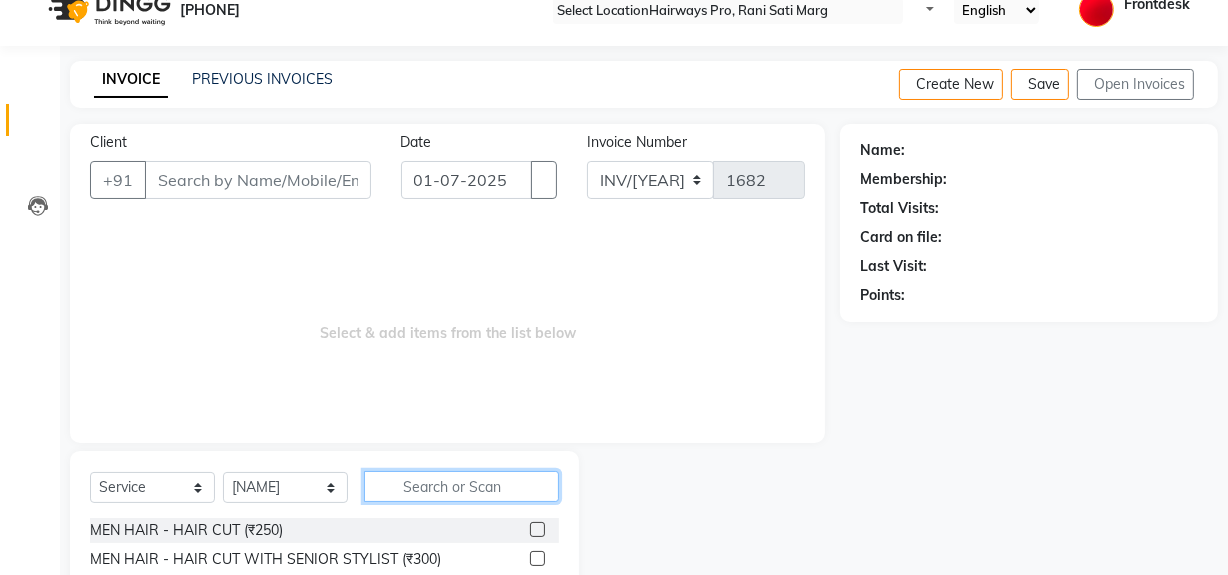 click at bounding box center [461, 486] 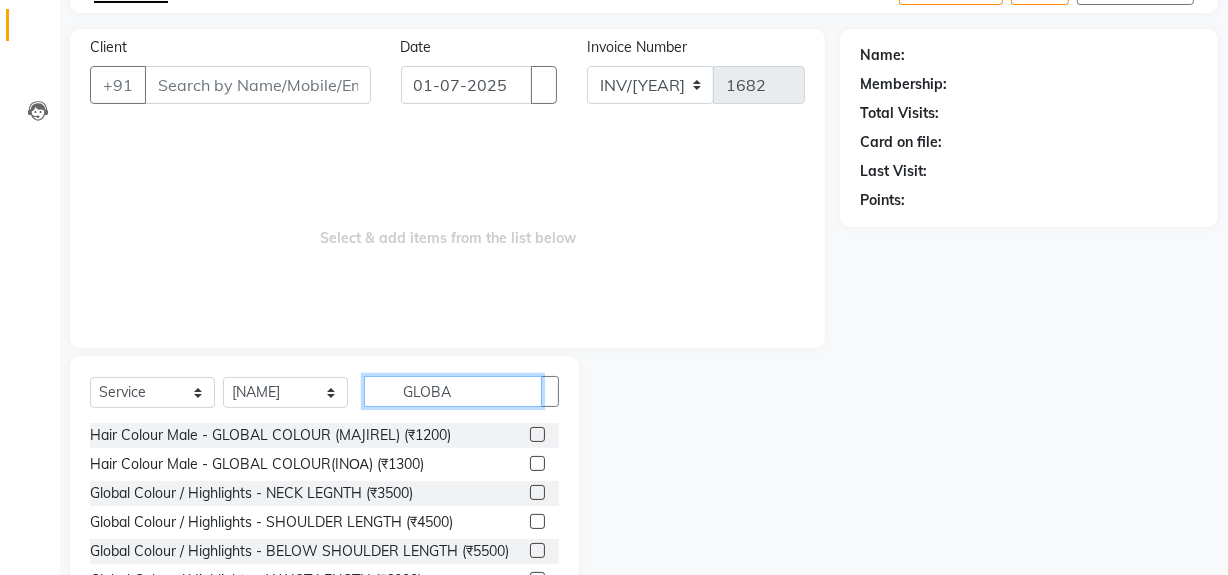 scroll, scrollTop: 0, scrollLeft: 0, axis: both 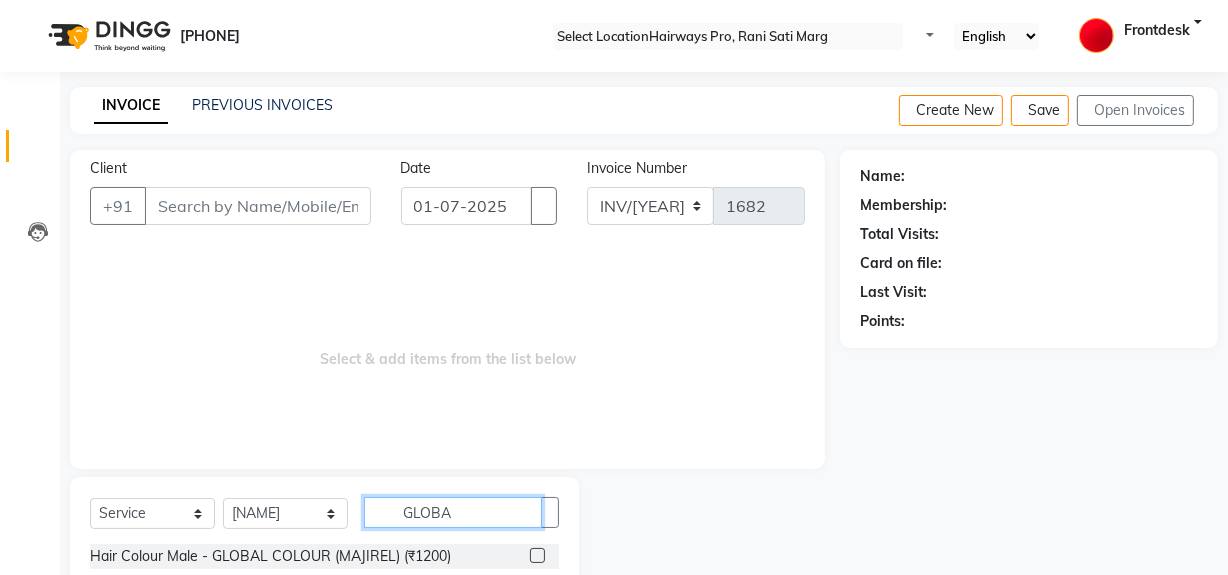 type on "GLOBA" 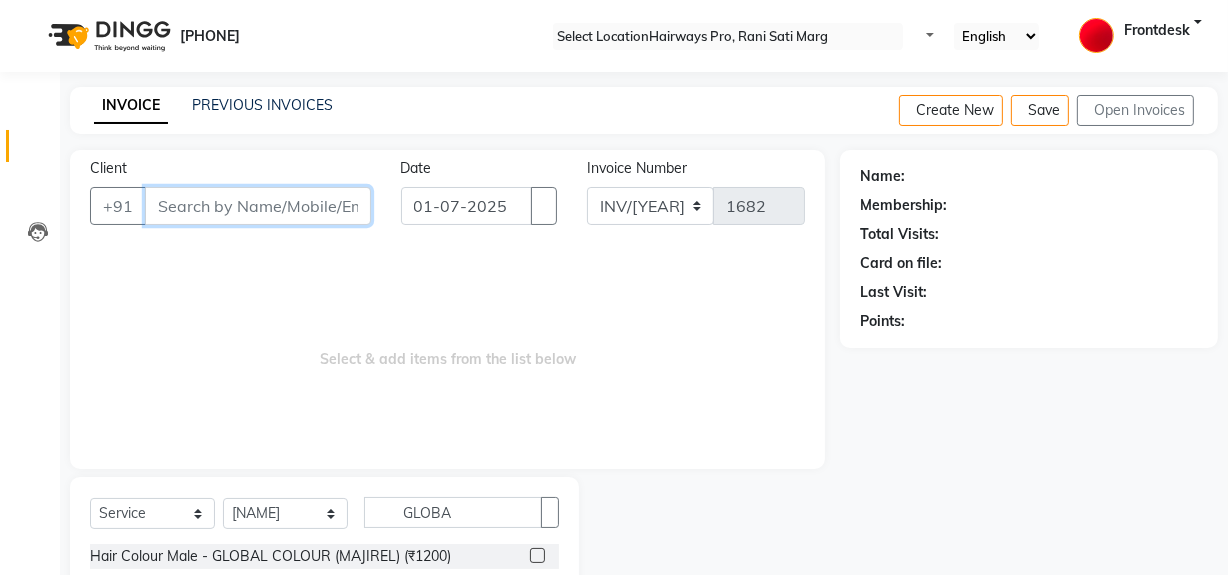 click on "Client" at bounding box center [258, 206] 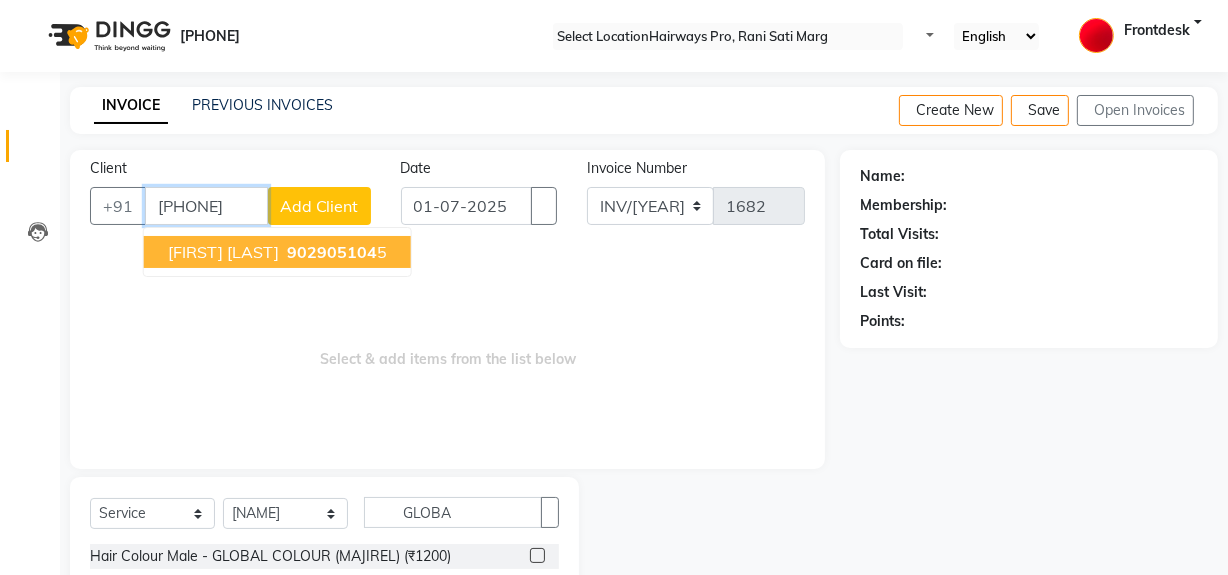 type on "[PHONE]" 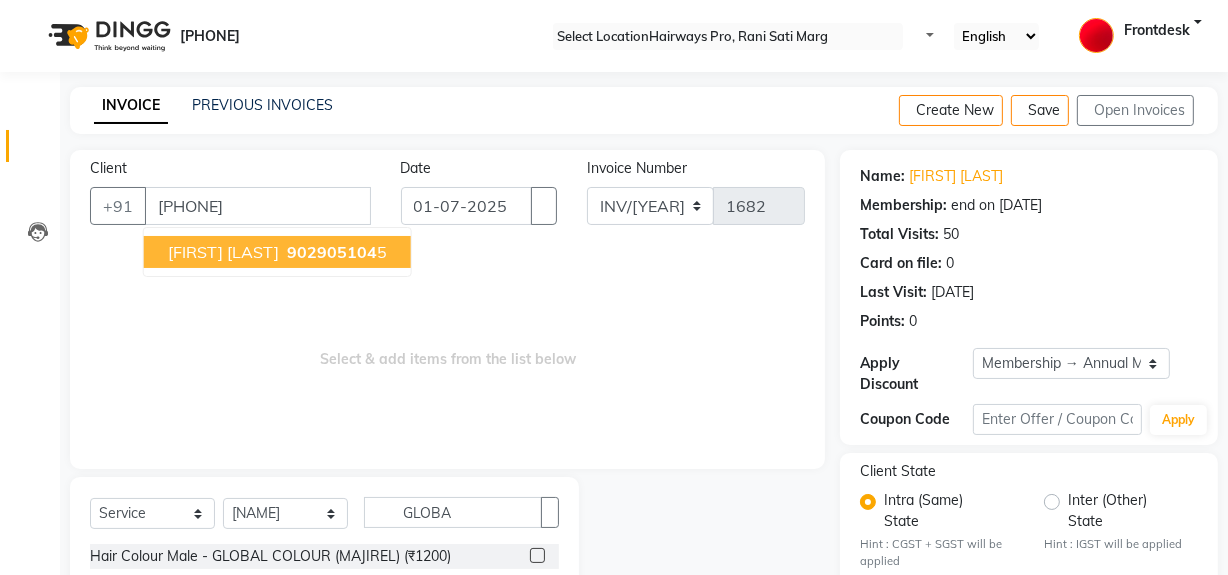 click on "[FIRST] [LAST]" at bounding box center (223, 252) 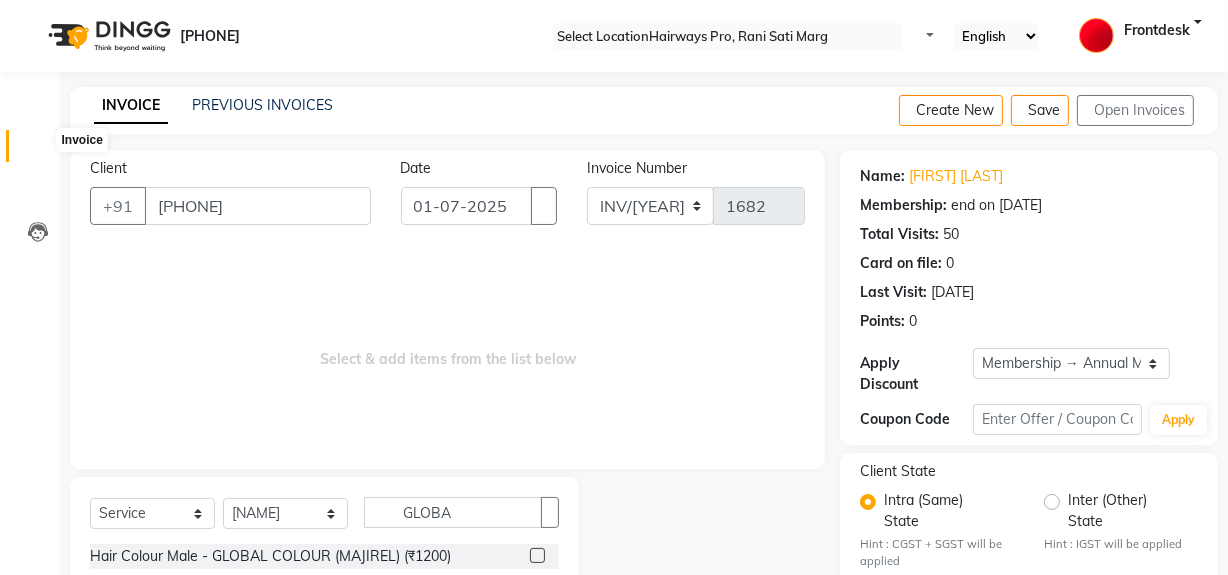 click at bounding box center (38, 151) 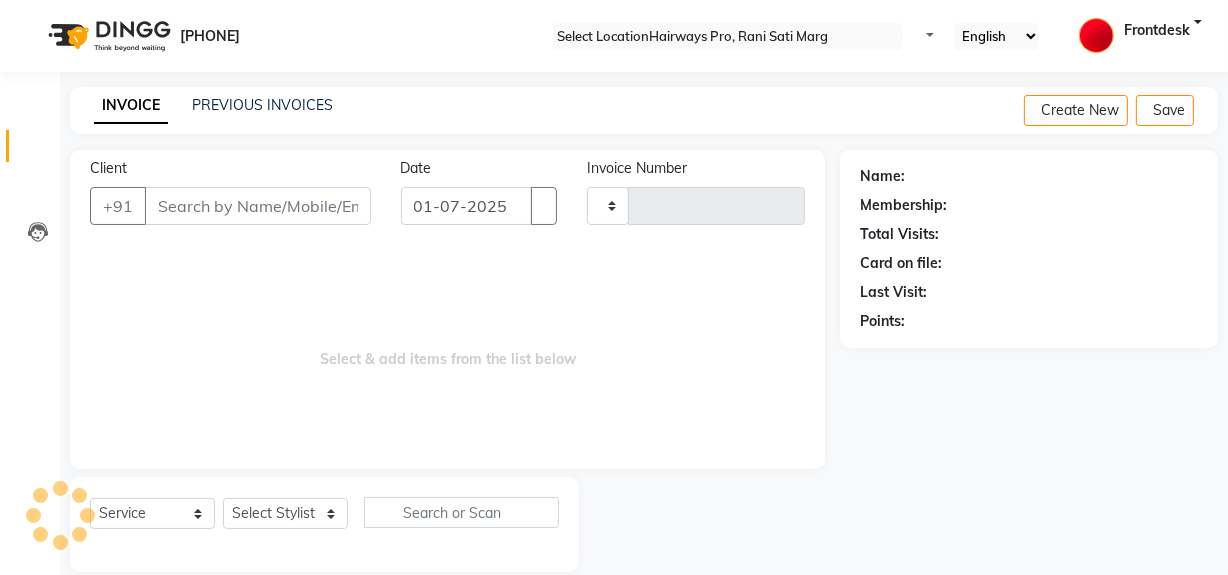 scroll, scrollTop: 26, scrollLeft: 0, axis: vertical 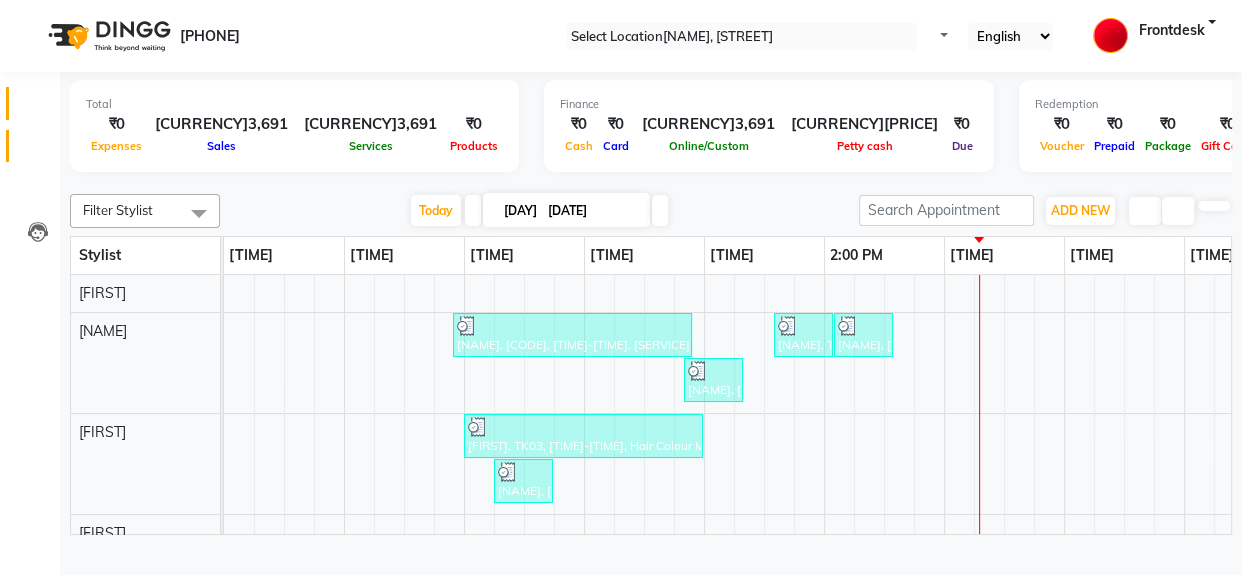 click at bounding box center (37, 151) 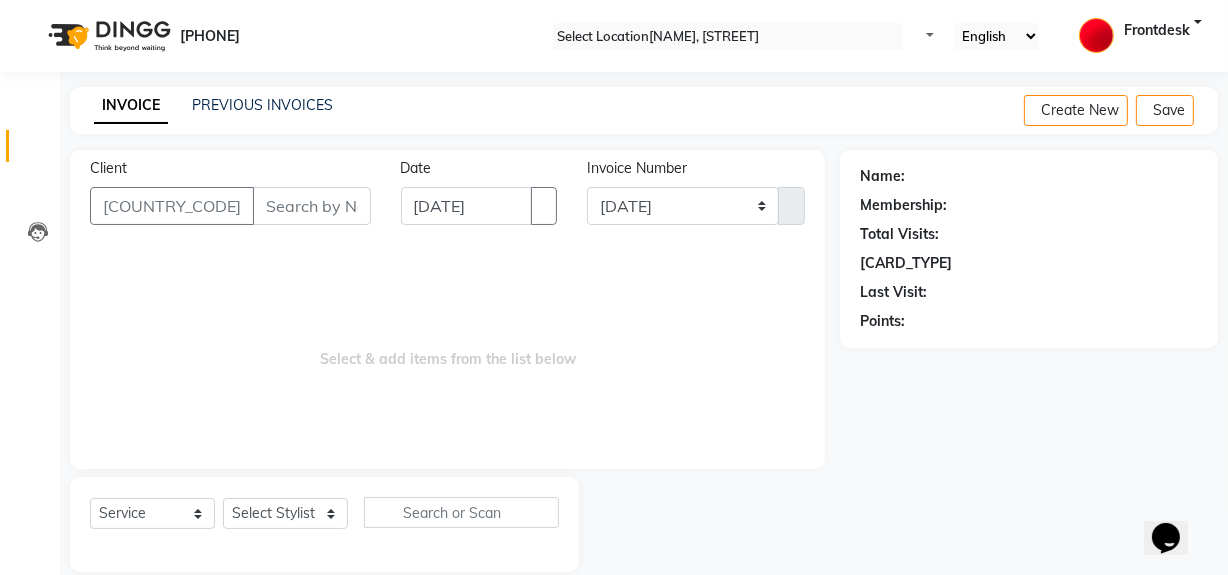 scroll, scrollTop: 0, scrollLeft: 0, axis: both 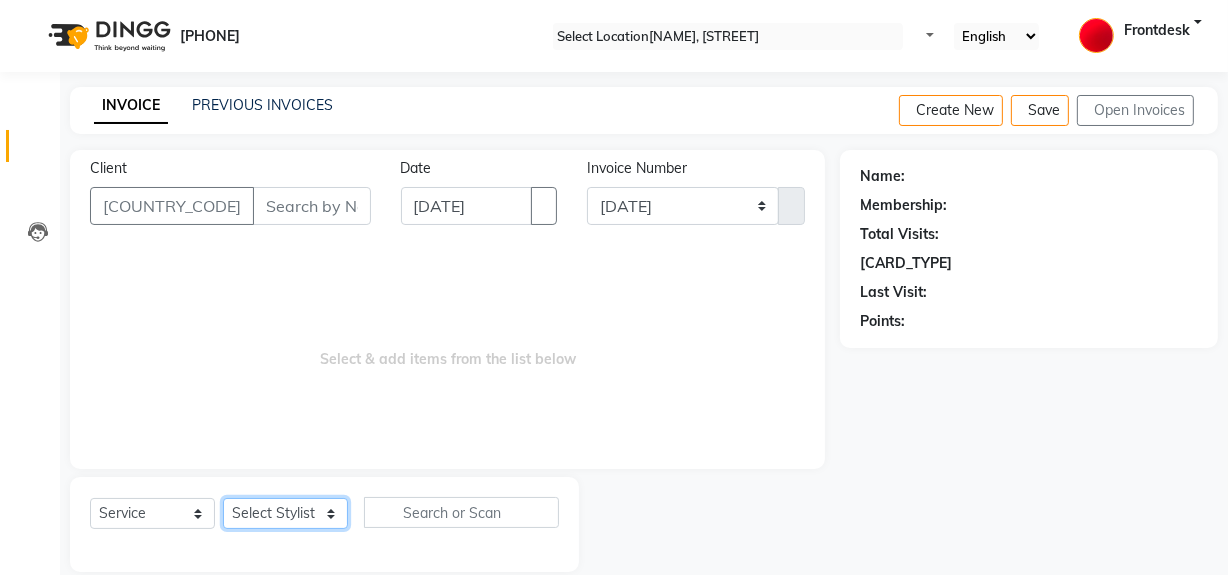 click on "Select Stylist [FIRST] [LAST] Frontdesk [FIRST] [LAST] [FIRST] [FIRST] [FIRST] [FIRST] [FIRST] [FIRST] [FIRST] [FIRST]" at bounding box center [285, 513] 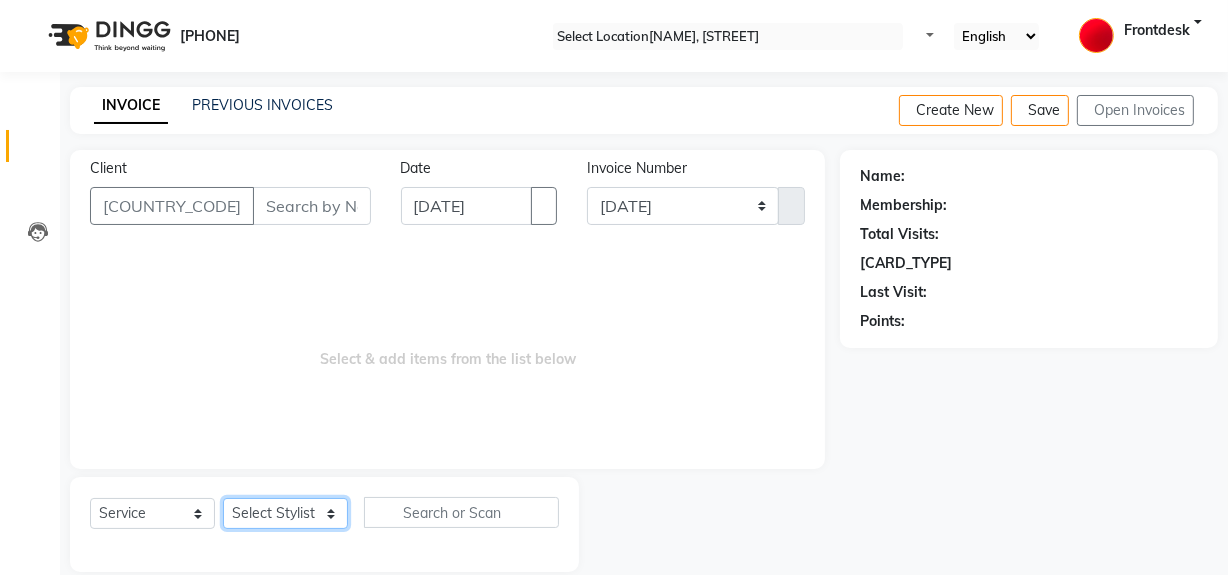 select on "[NUMBER]" 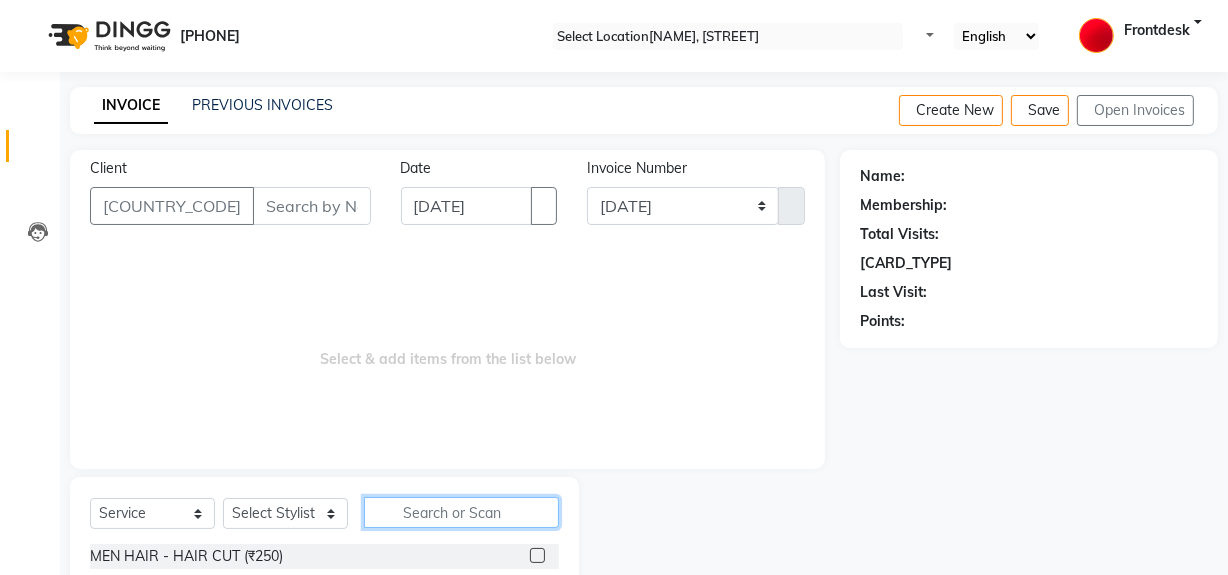 click at bounding box center [461, 512] 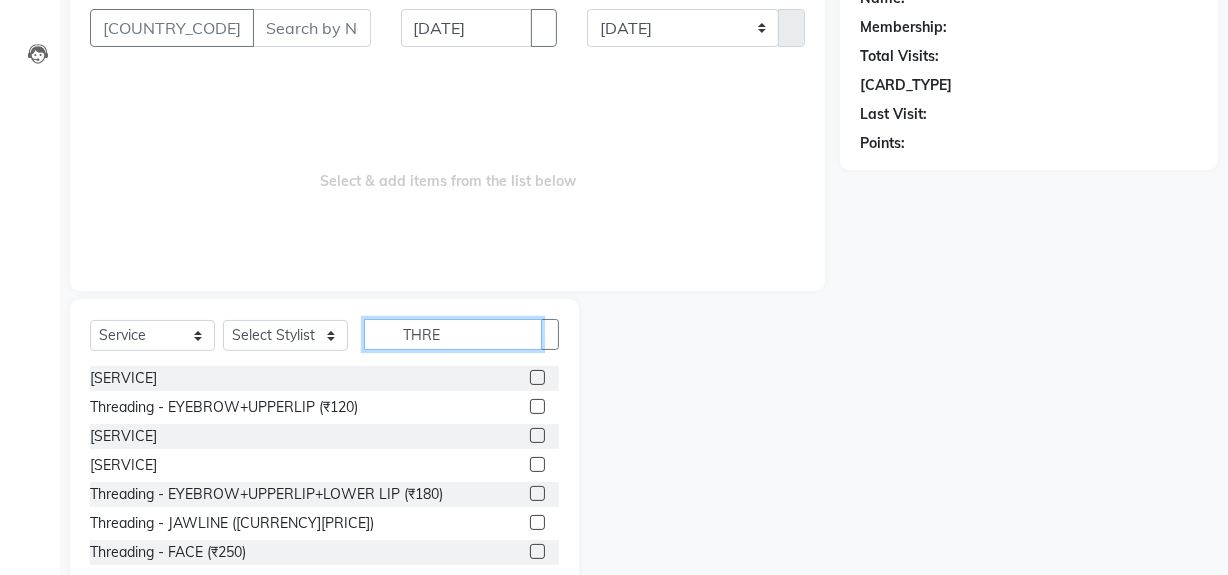 scroll, scrollTop: 181, scrollLeft: 0, axis: vertical 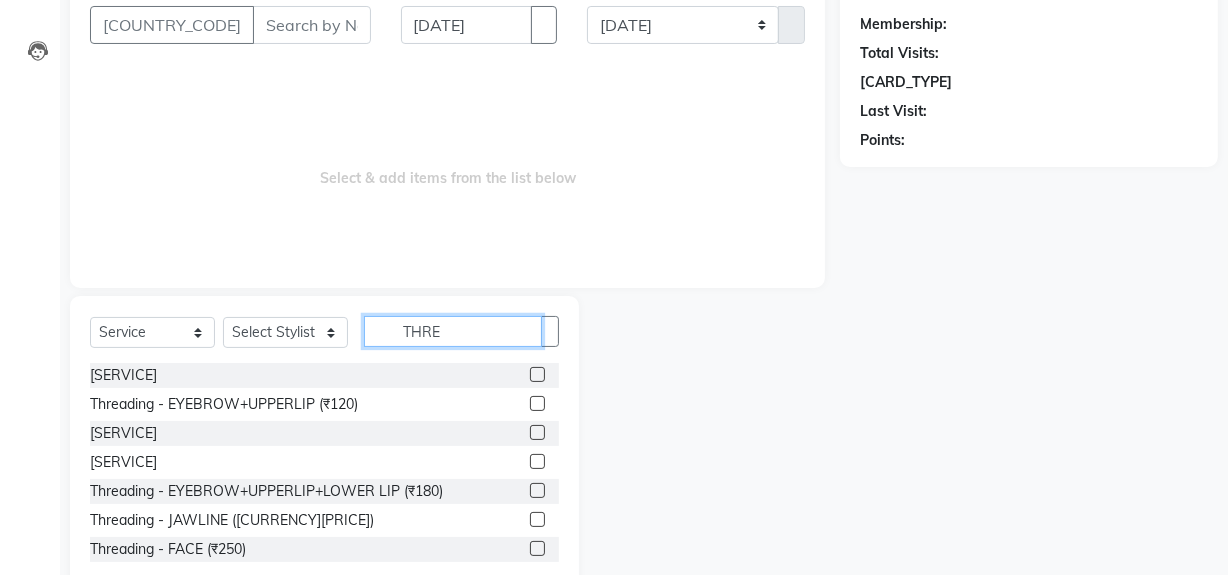 type on "THRE" 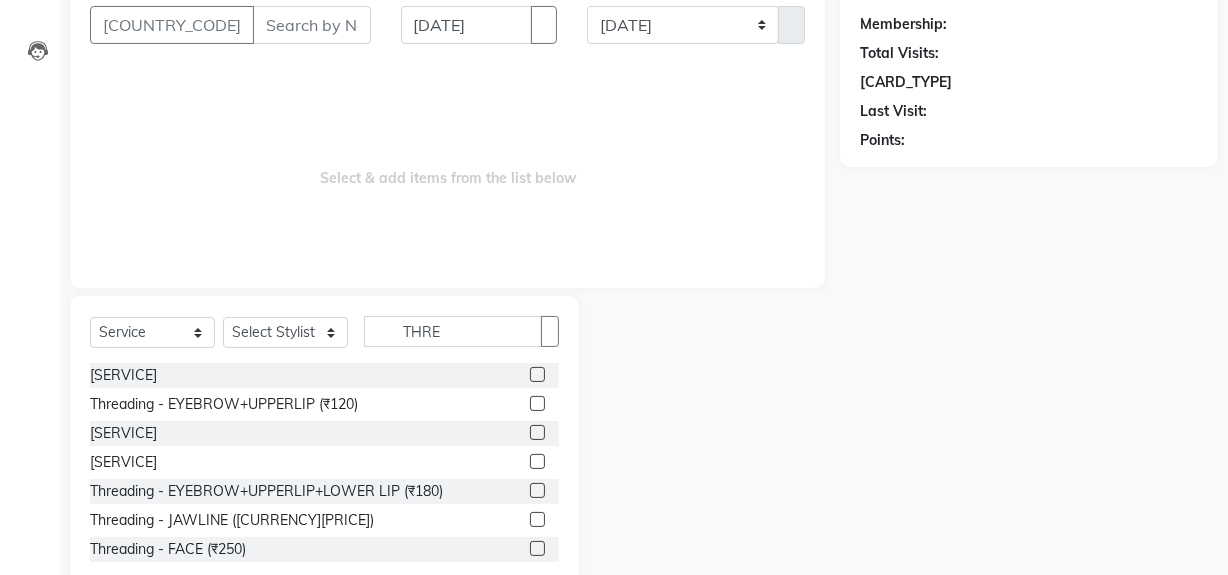 click at bounding box center (537, 432) 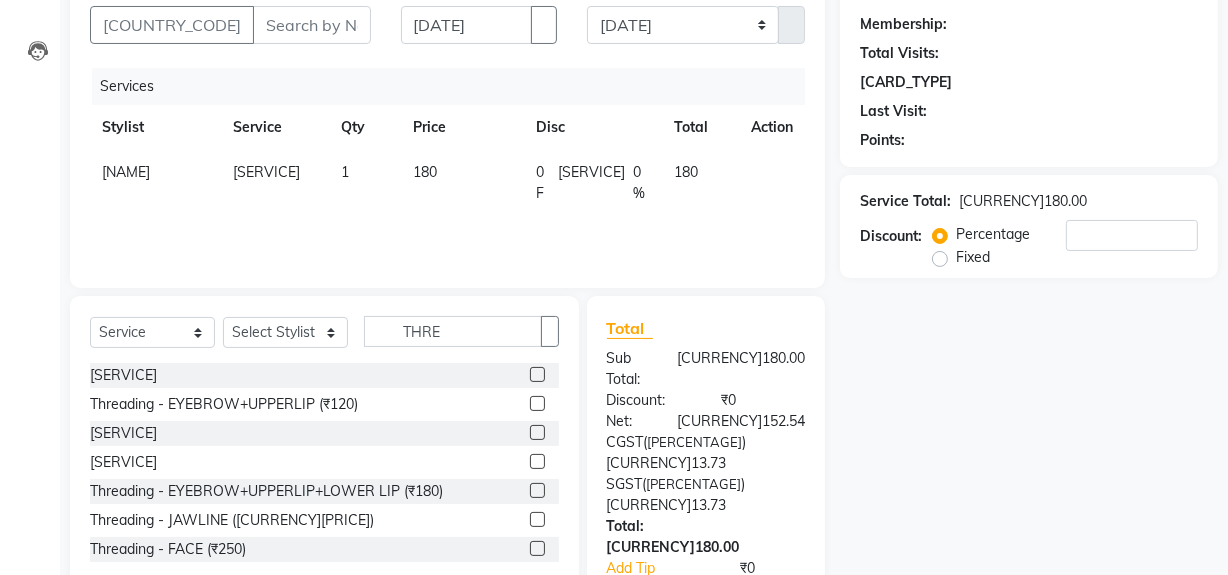 click at bounding box center [593, 183] 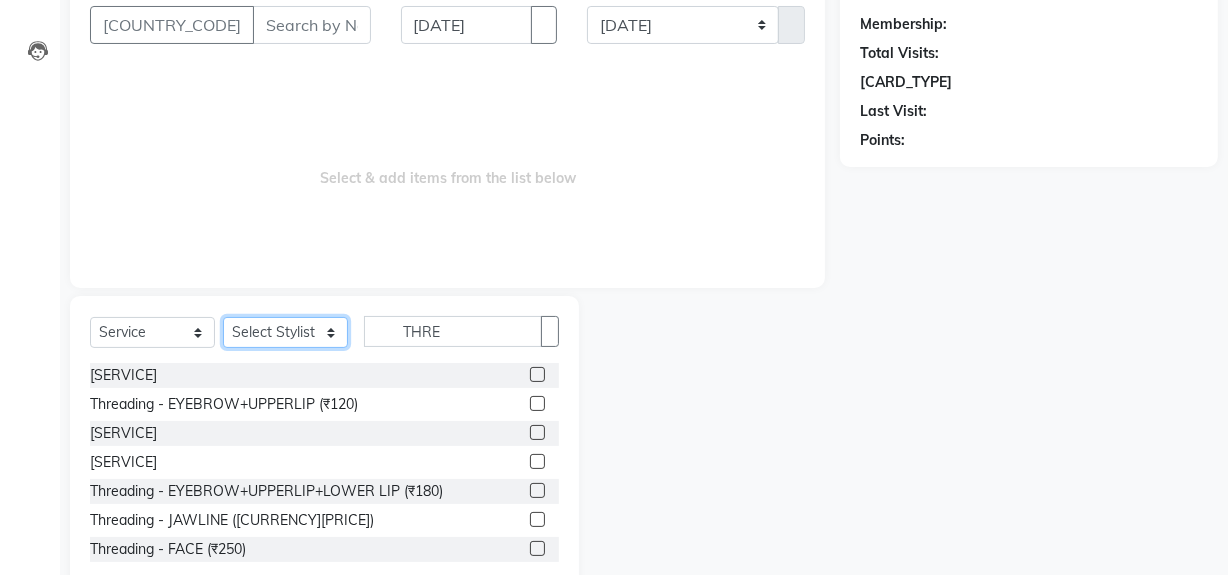 click on "Select Stylist ABID Faiz shaikh Frontdesk INTEZAR SALMANI JYOTI Kamal Salmani KAVITA MUSTAFA RAFIQUE Sonal SONU WAQAR ZAFAR" at bounding box center [285, 332] 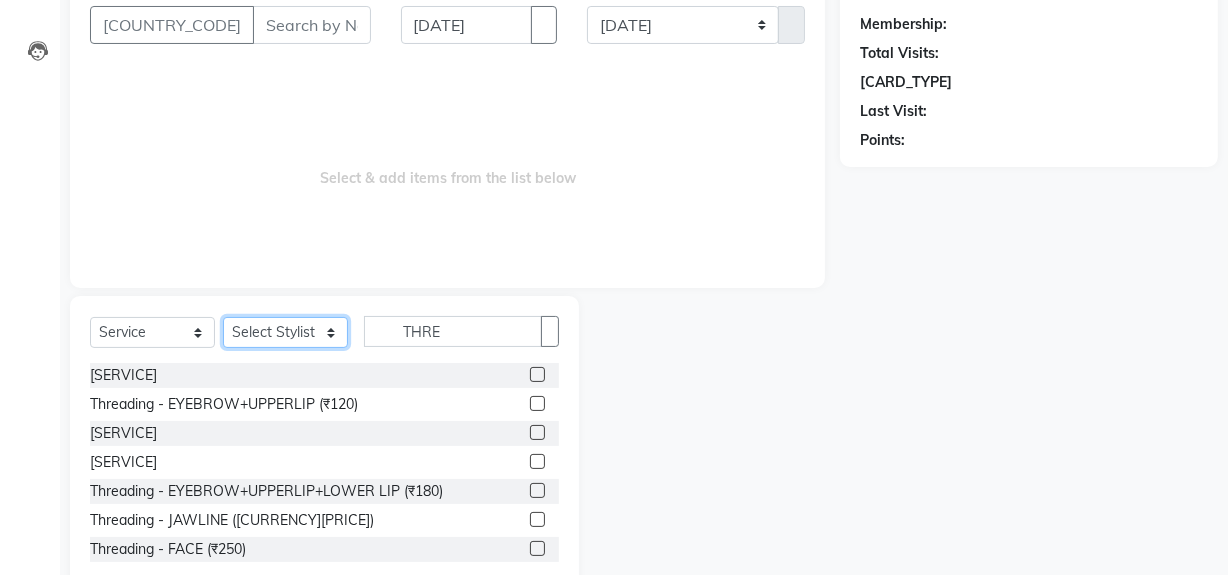 select on "13186" 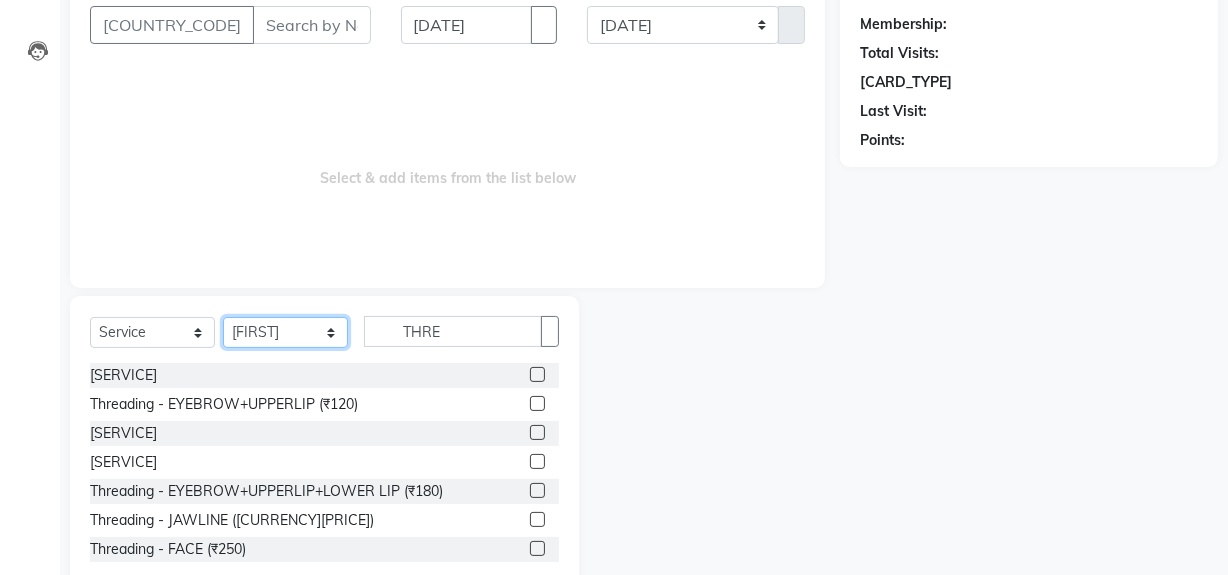 click on "Select Stylist ABID Faiz shaikh Frontdesk INTEZAR SALMANI JYOTI Kamal Salmani KAVITA MUSTAFA RAFIQUE Sonal SONU WAQAR ZAFAR" at bounding box center [285, 332] 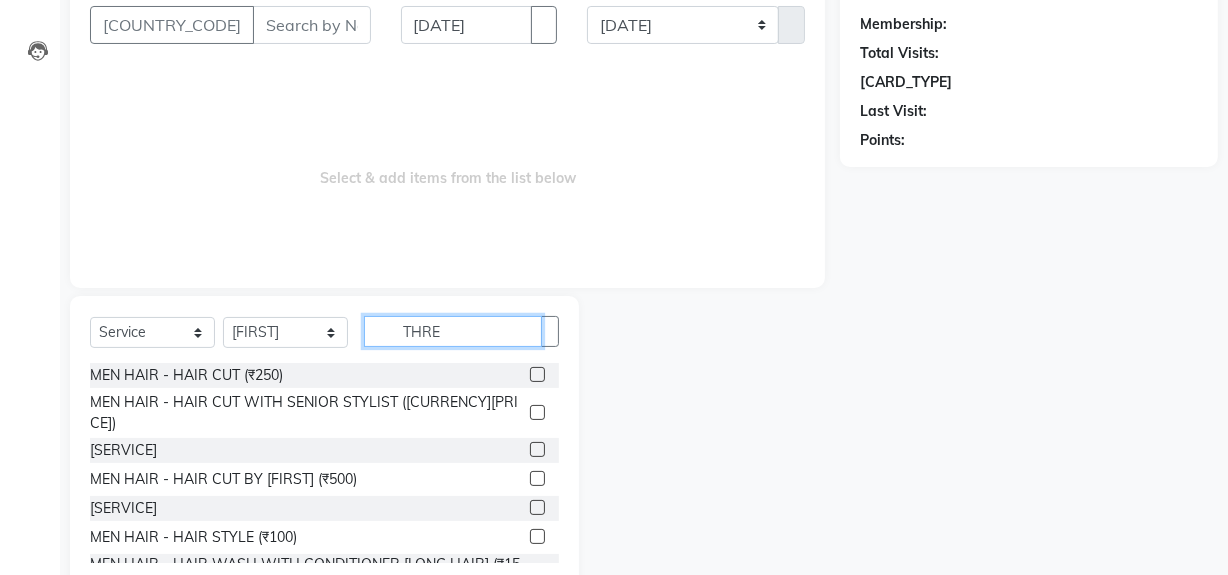 click on "THRE" at bounding box center (453, 331) 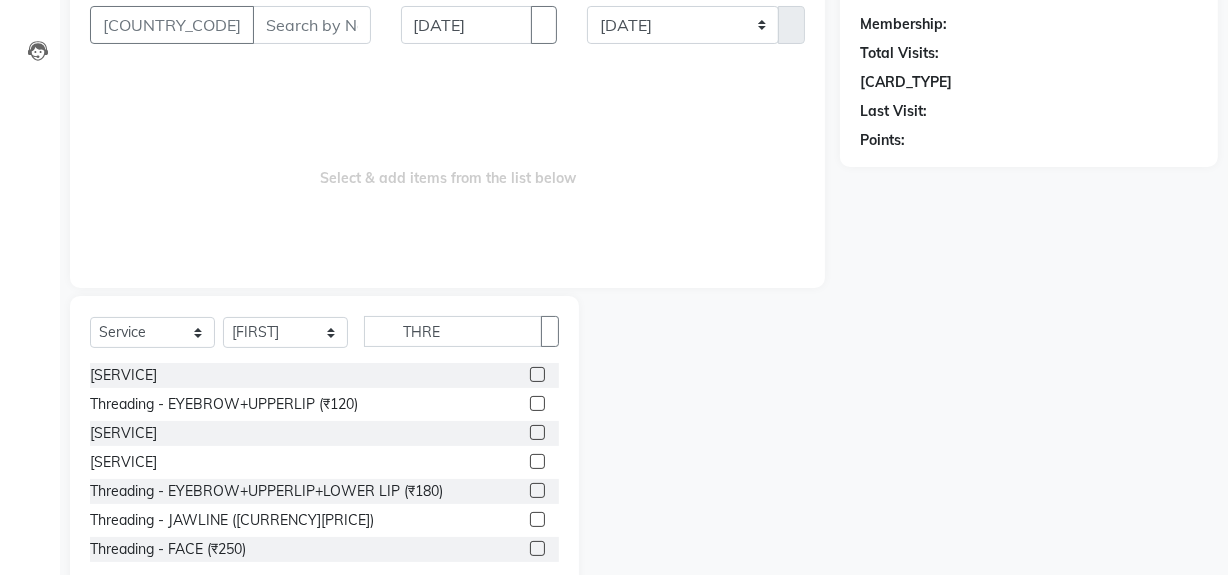 click at bounding box center [537, 490] 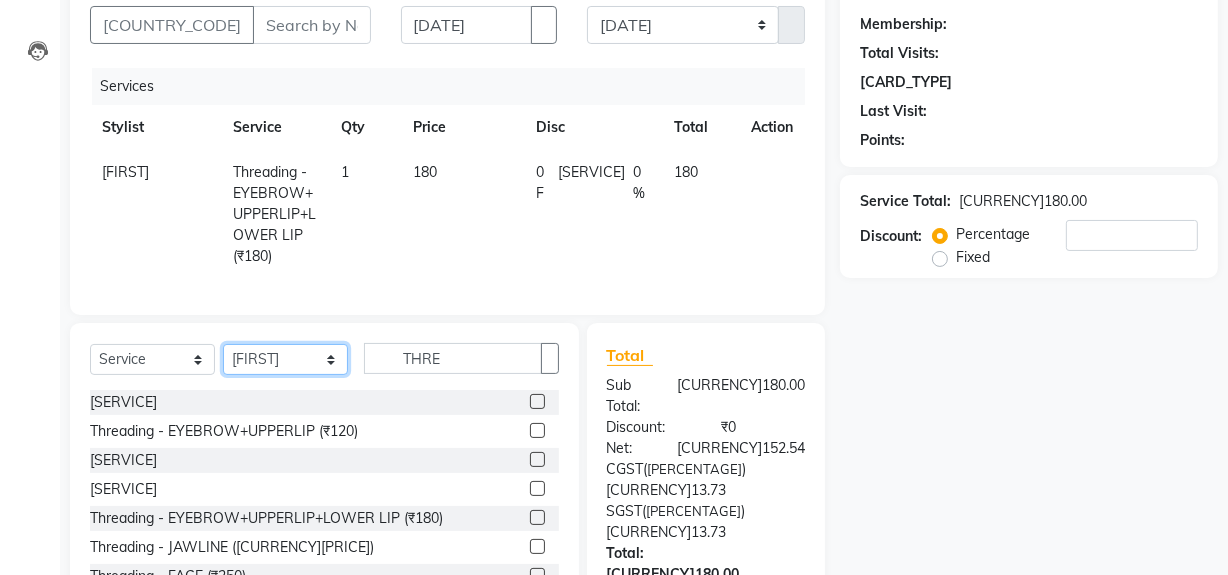 click on "Select Stylist ABID Faiz shaikh Frontdesk INTEZAR SALMANI JYOTI Kamal Salmani KAVITA MUSTAFA RAFIQUE Sonal SONU WAQAR ZAFAR" at bounding box center [285, 359] 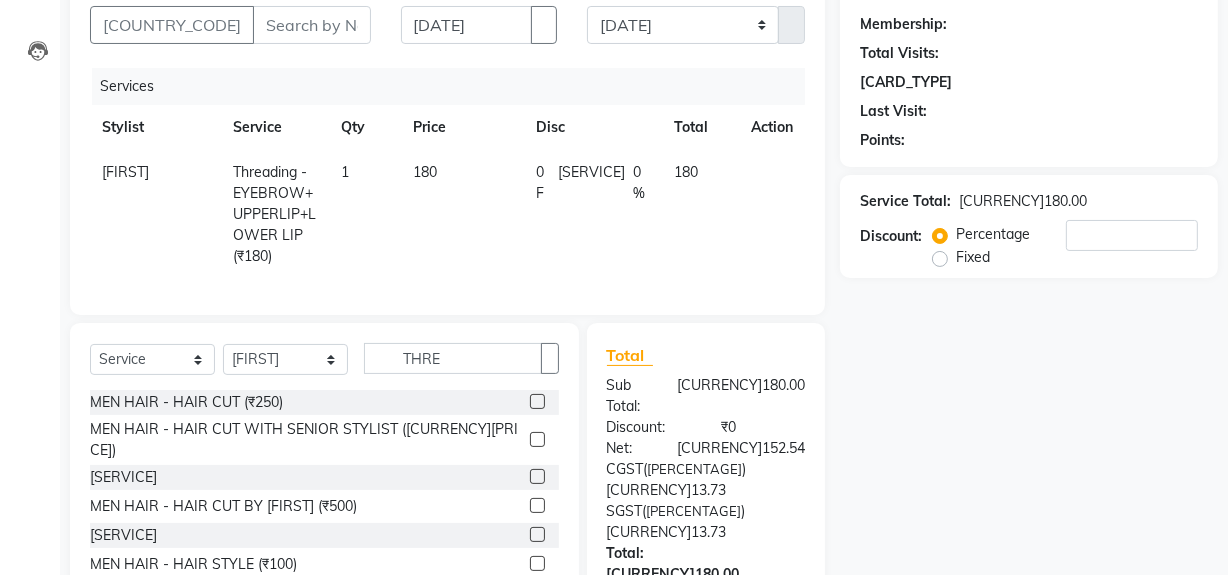 click at bounding box center [537, 401] 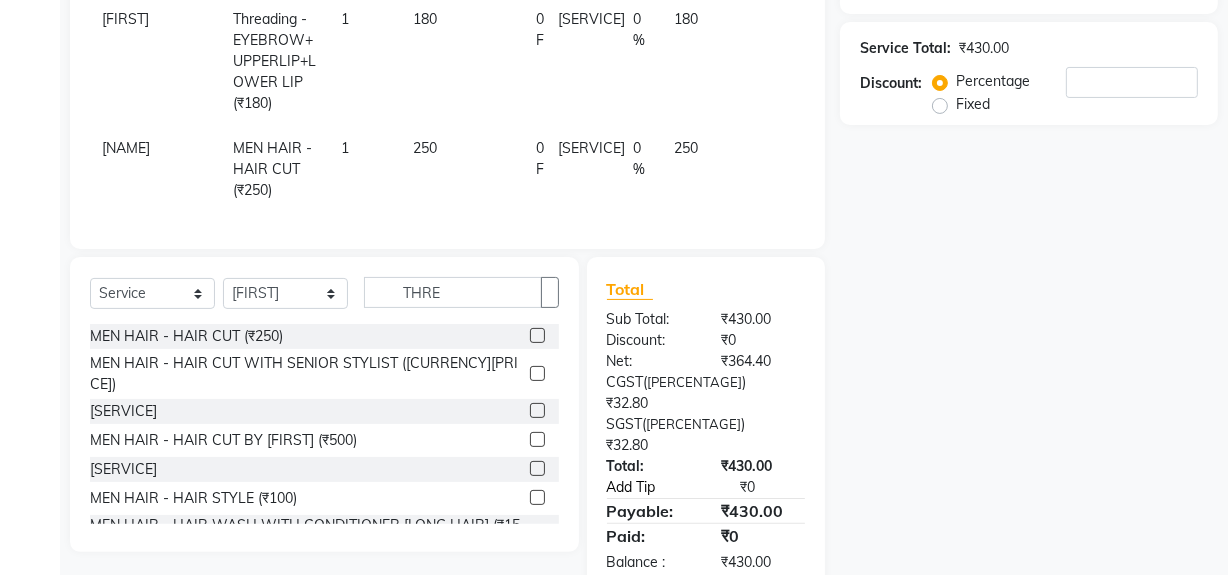 scroll, scrollTop: 353, scrollLeft: 0, axis: vertical 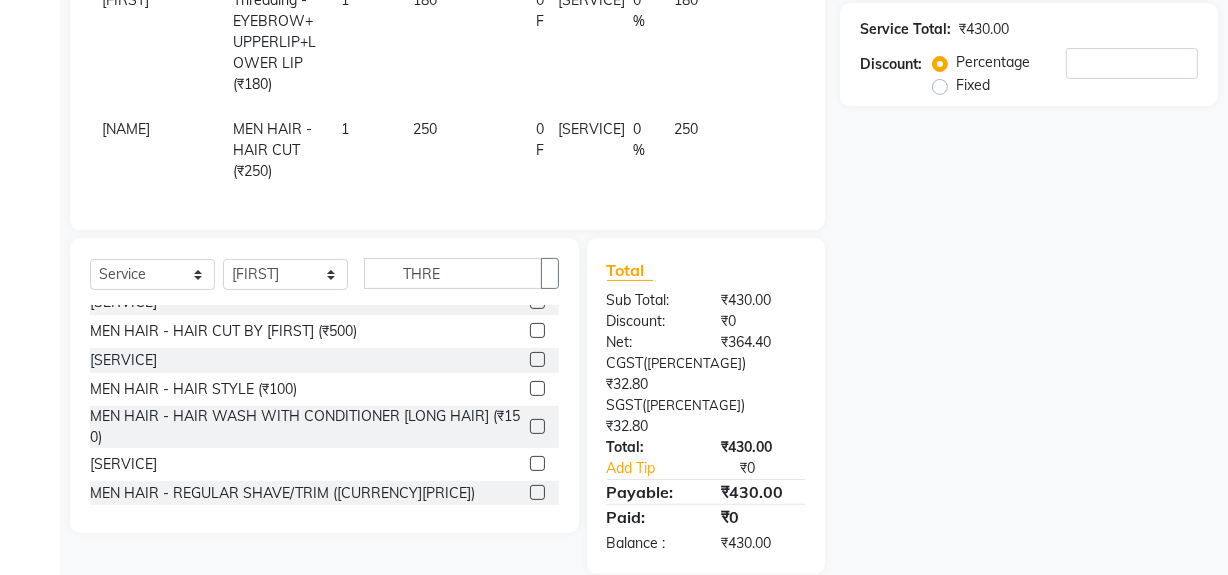 click at bounding box center (537, 492) 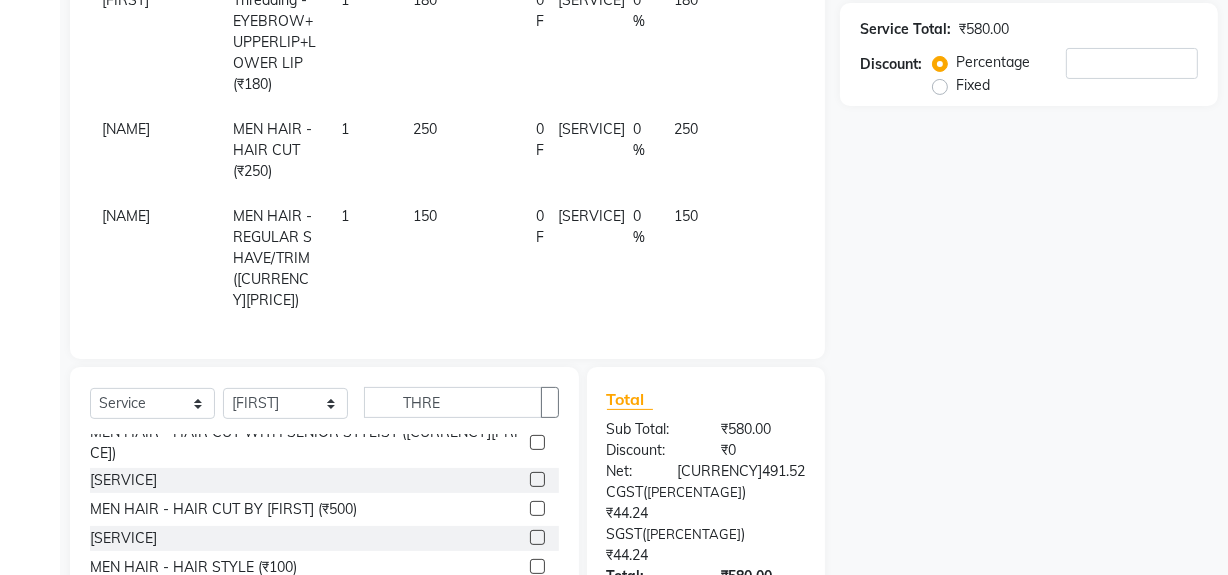 scroll, scrollTop: 0, scrollLeft: 0, axis: both 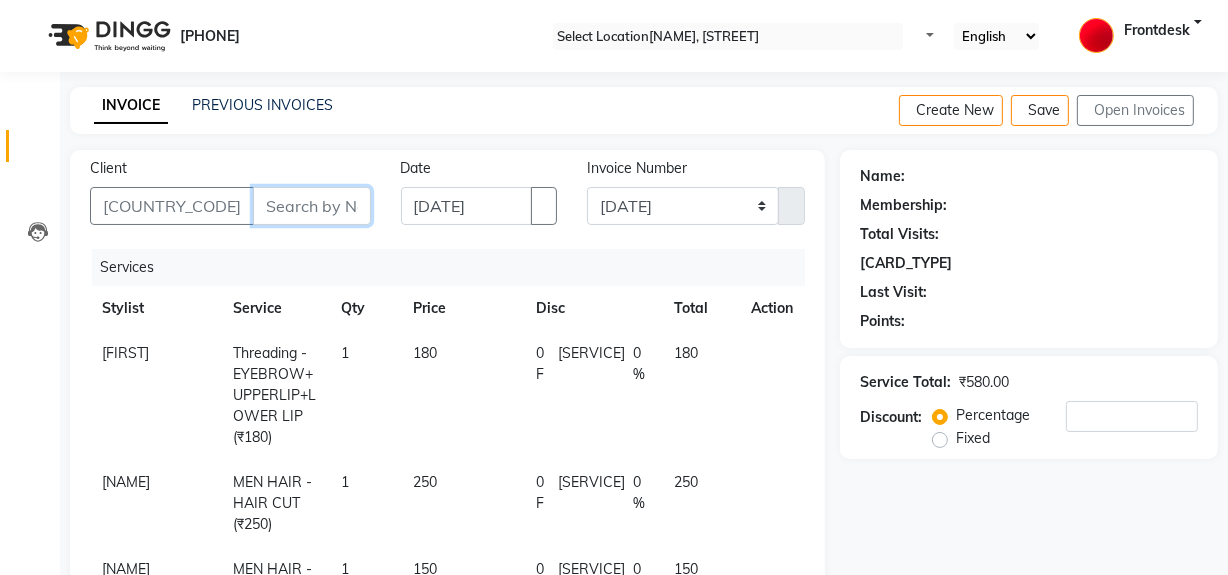 click on "Client" at bounding box center (312, 206) 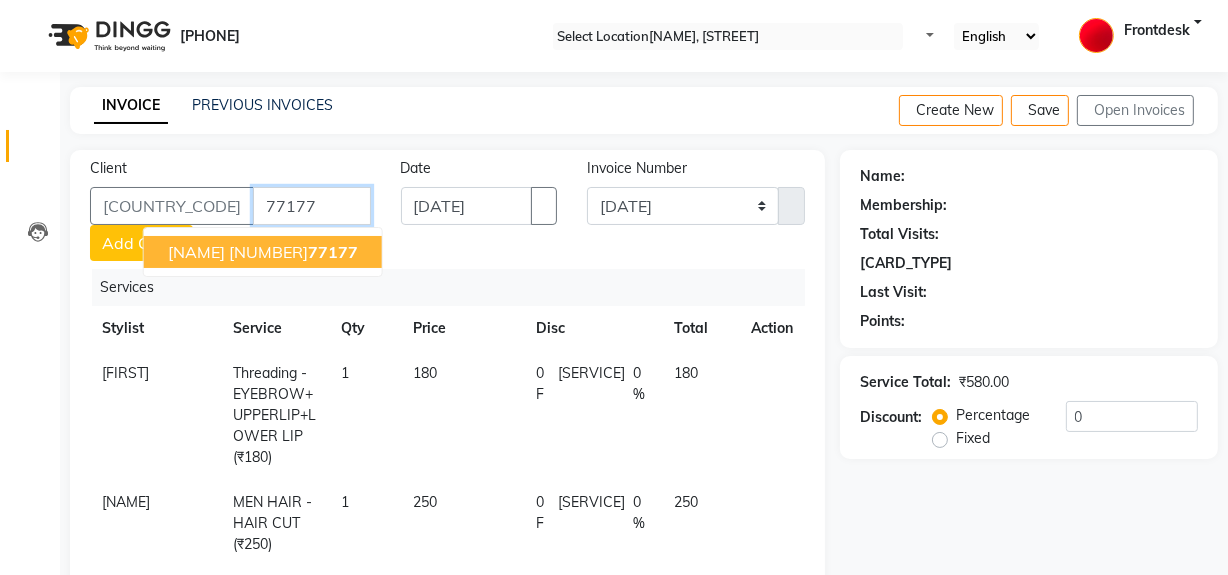click on "77177" at bounding box center [312, 206] 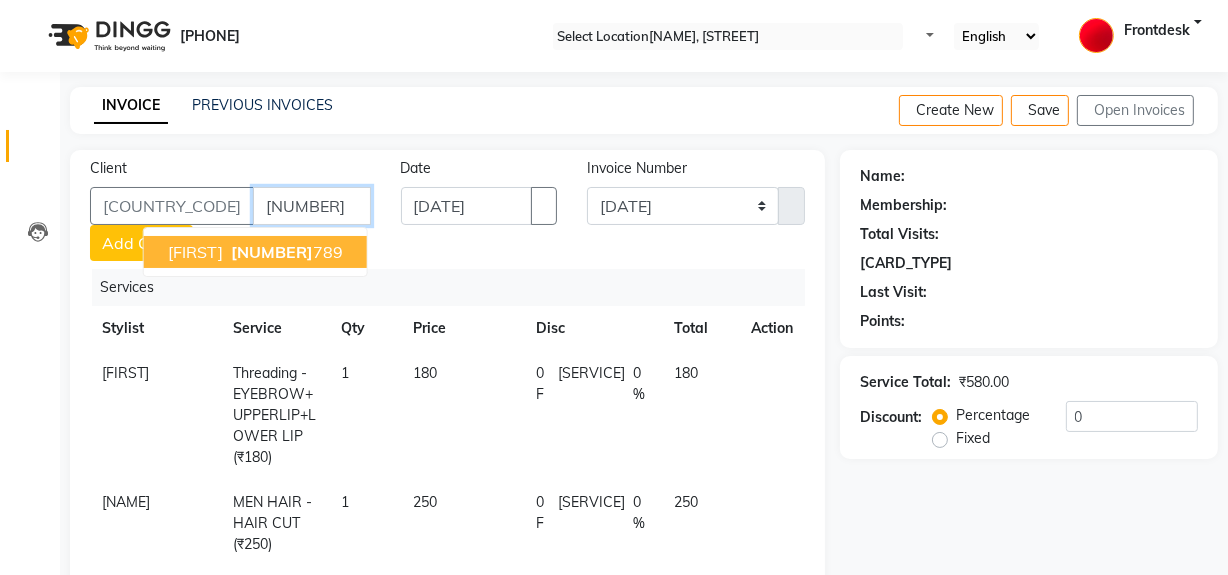 click on "SACHIN   7710098 789" at bounding box center [255, 252] 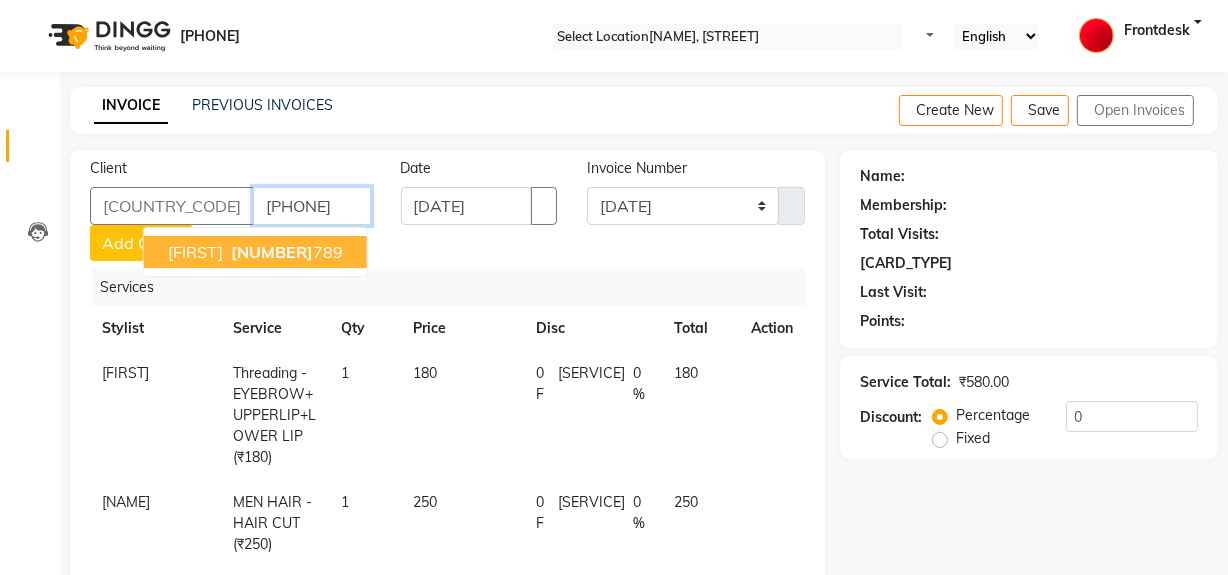 type on "7710098789" 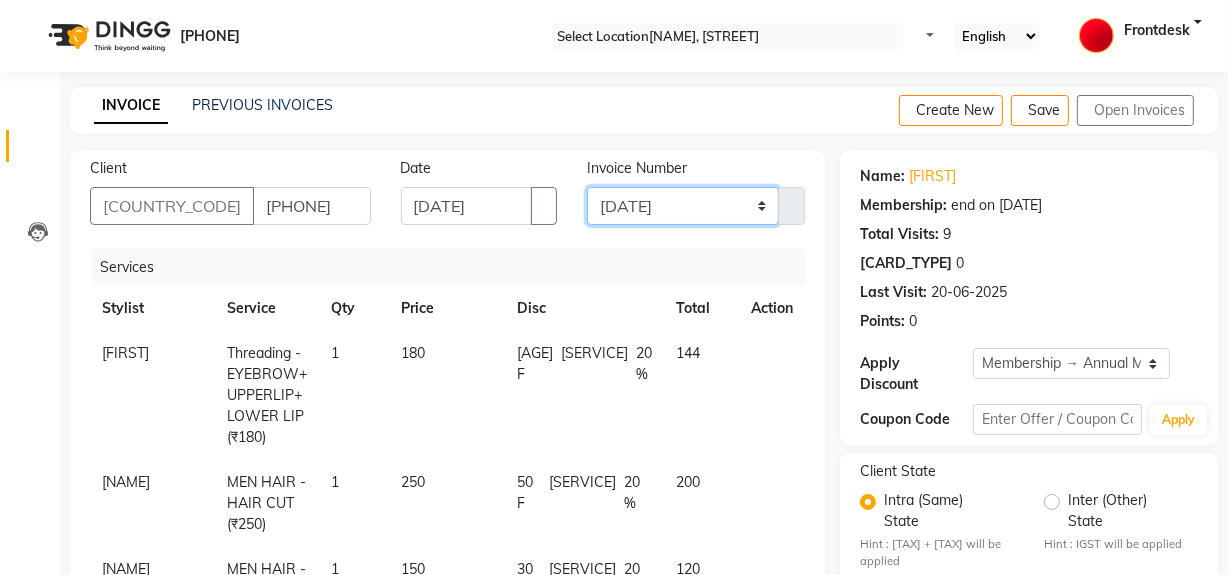 click on "INV/[YEAR] V/[YEAR]" at bounding box center (683, 206) 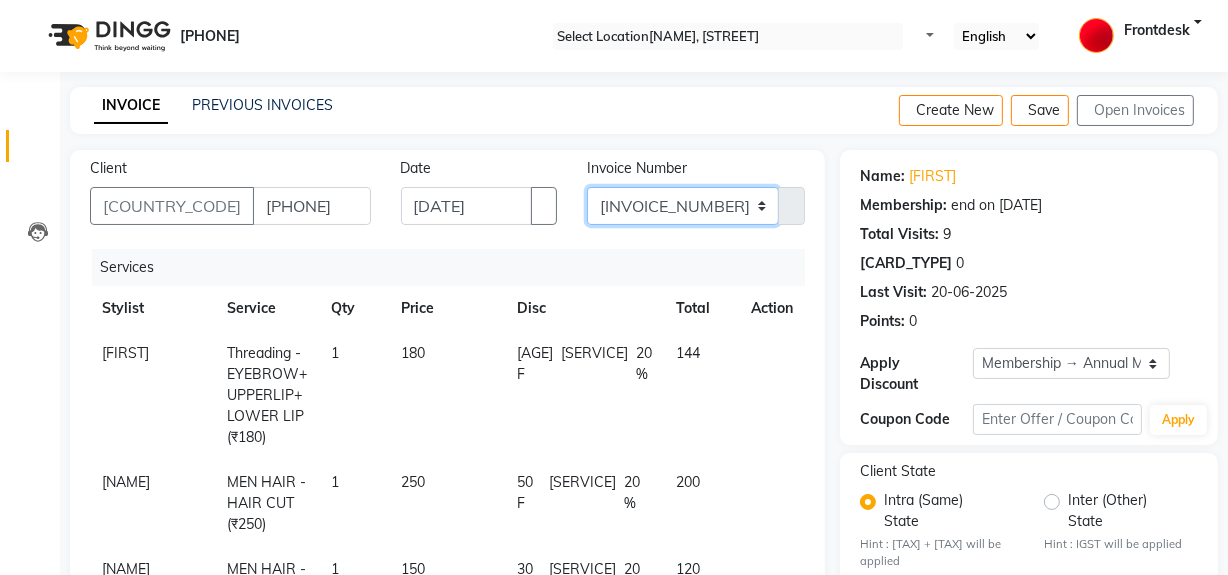click on "INV/[YEAR] V/[YEAR]" at bounding box center (683, 206) 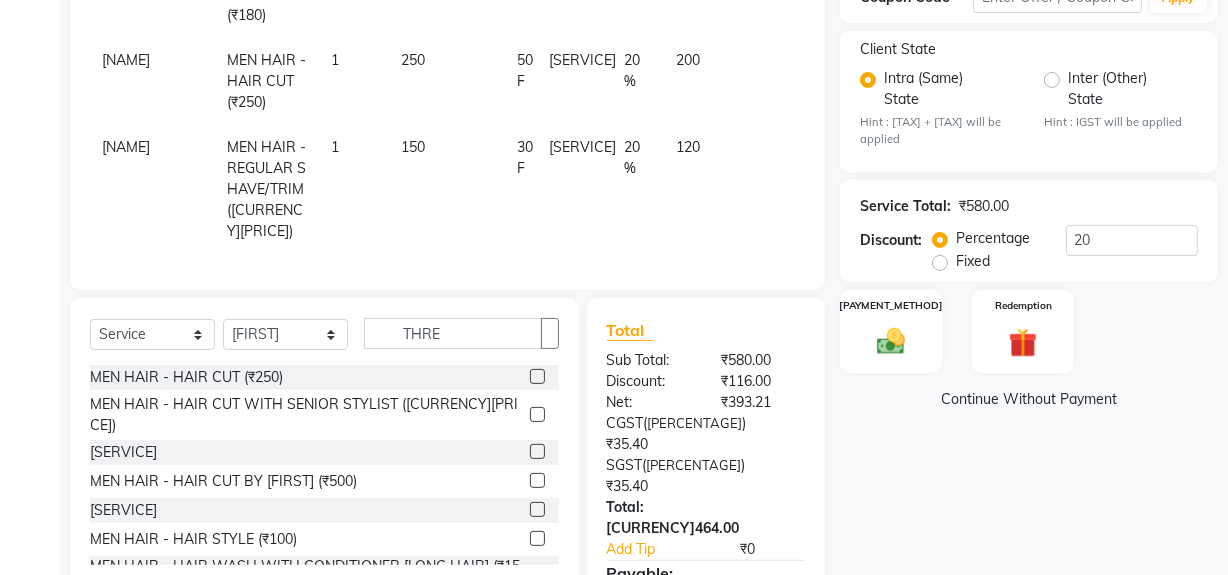 scroll, scrollTop: 454, scrollLeft: 0, axis: vertical 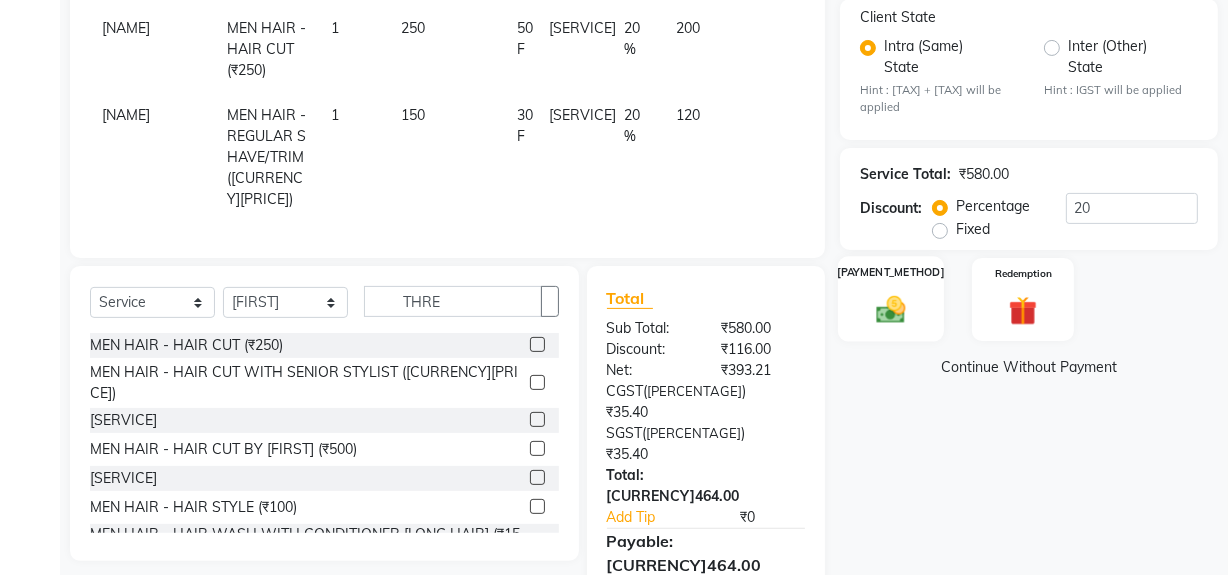 click at bounding box center (891, 310) 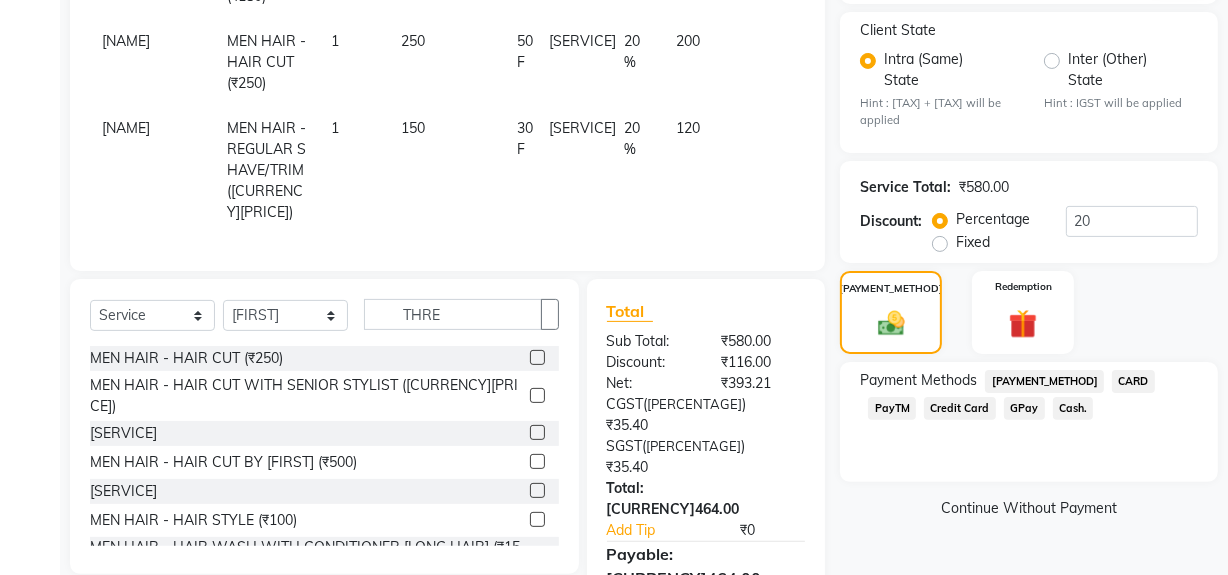 scroll, scrollTop: 454, scrollLeft: 0, axis: vertical 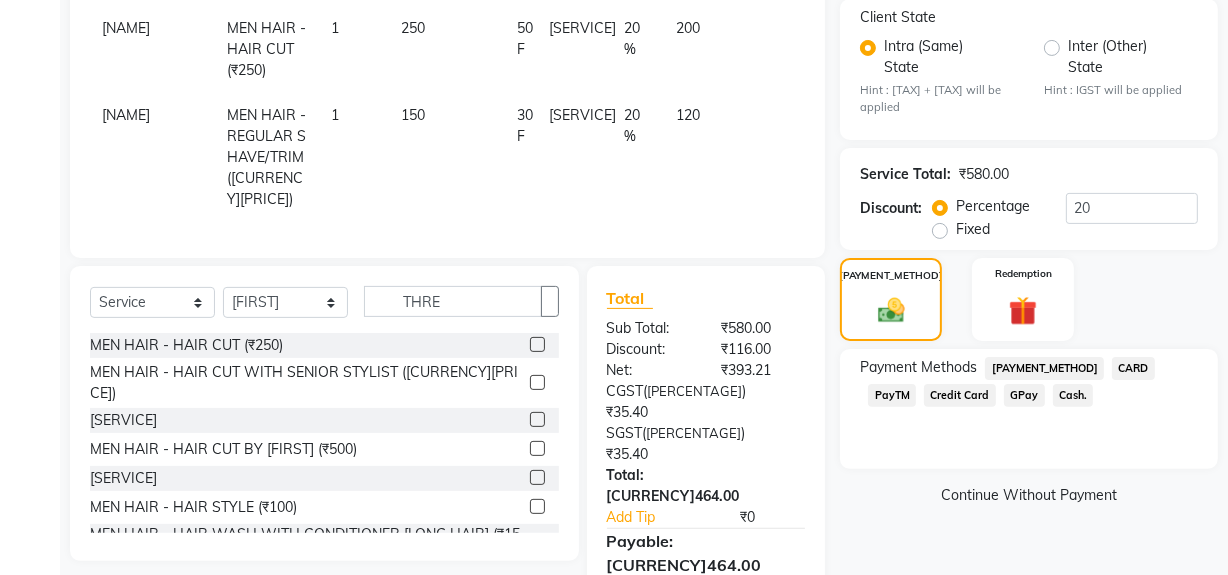 click on "Cash." at bounding box center [1044, 368] 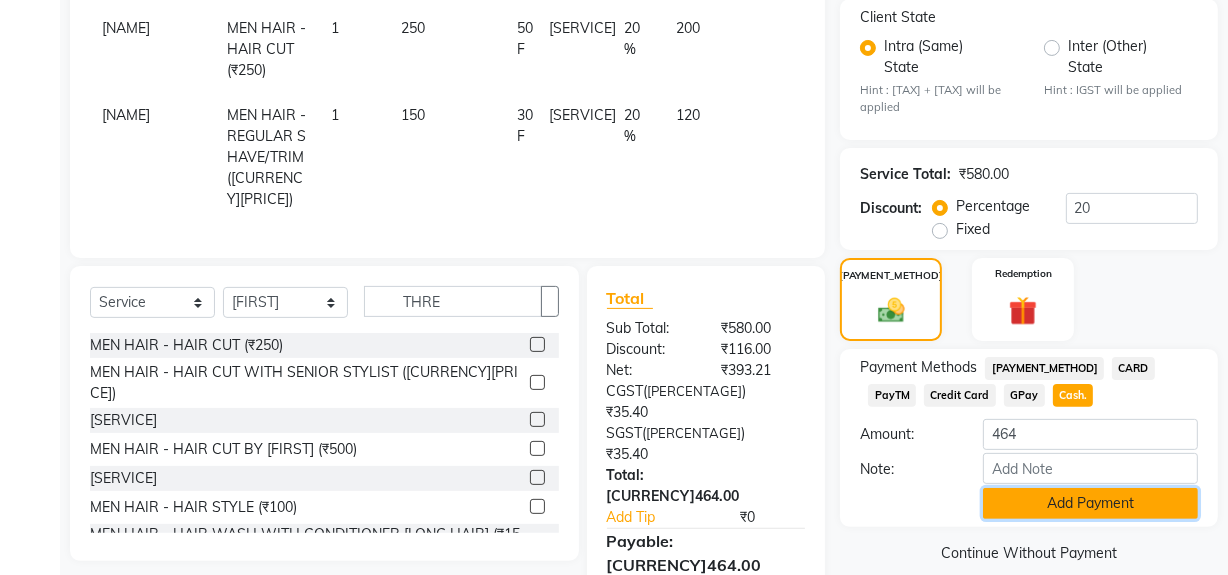 click on "Add Payment" at bounding box center (1090, 503) 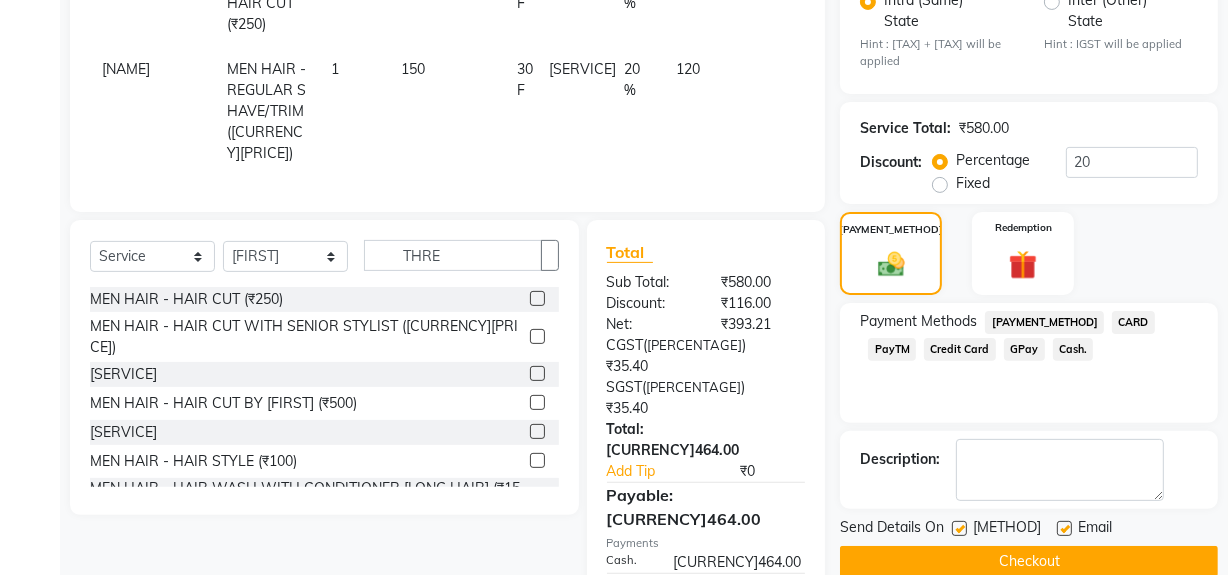 scroll, scrollTop: 524, scrollLeft: 0, axis: vertical 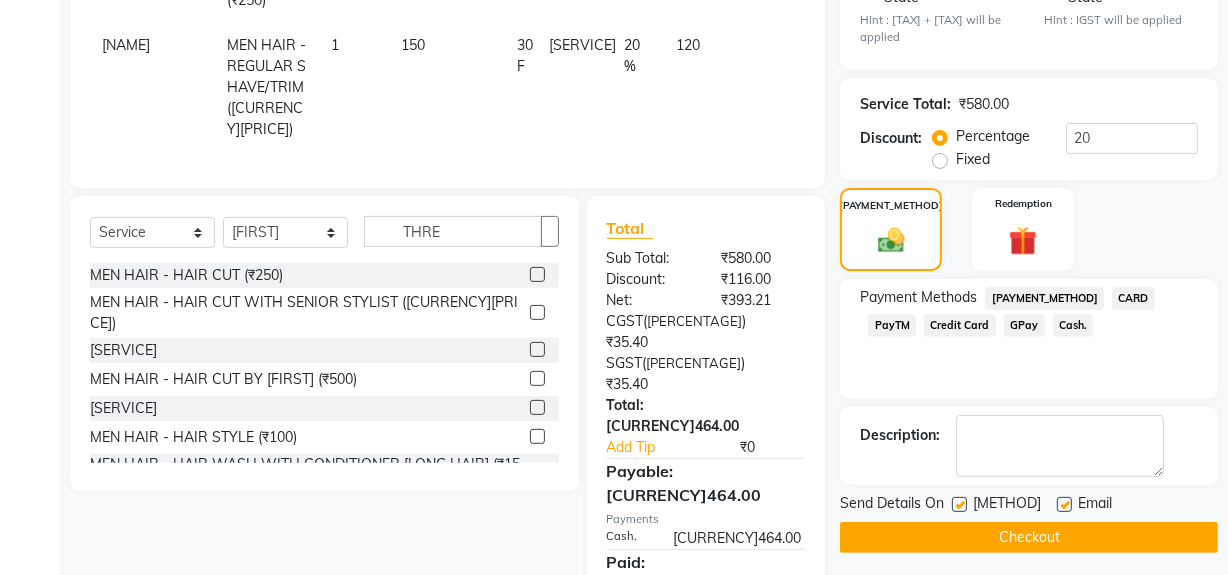 drag, startPoint x: 941, startPoint y: 502, endPoint x: 955, endPoint y: 499, distance: 14.3178215 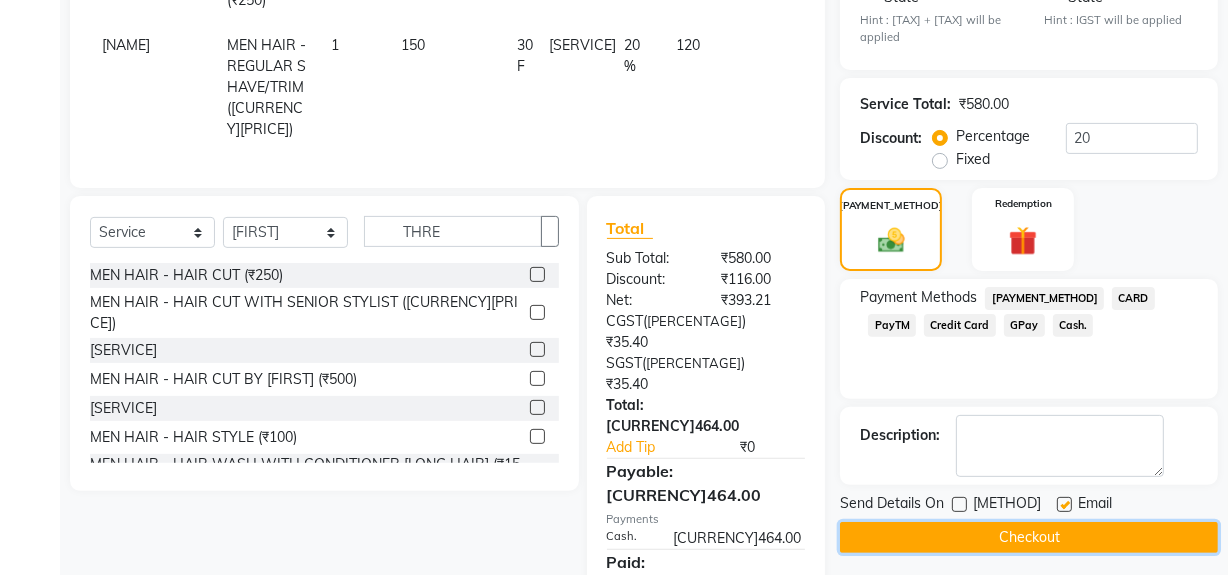 click on "Checkout" at bounding box center (1029, 537) 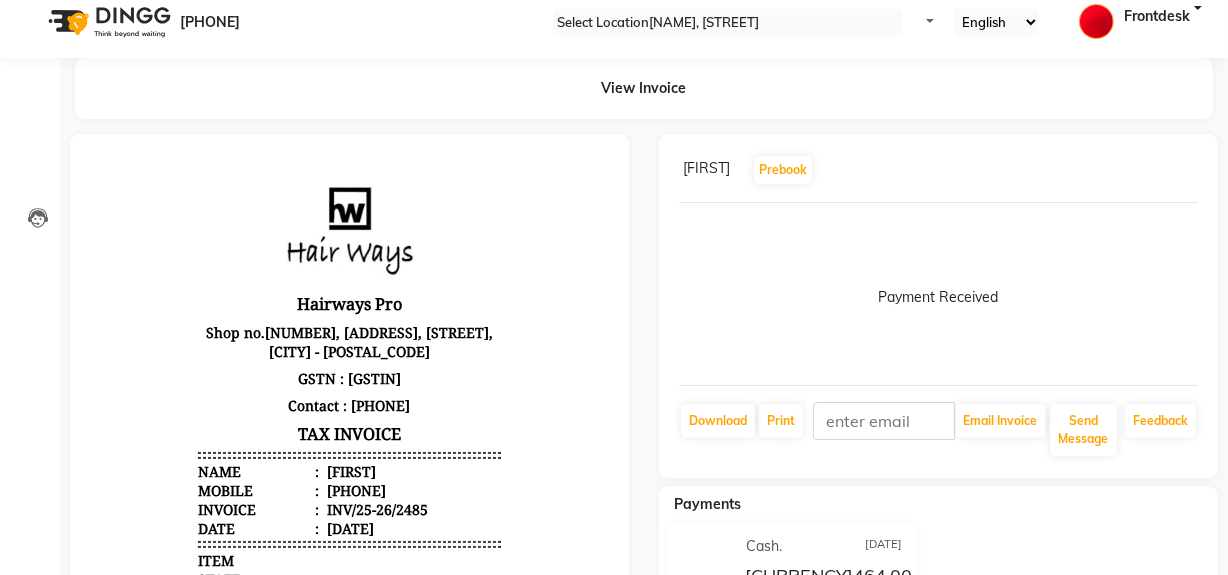 scroll, scrollTop: 0, scrollLeft: 0, axis: both 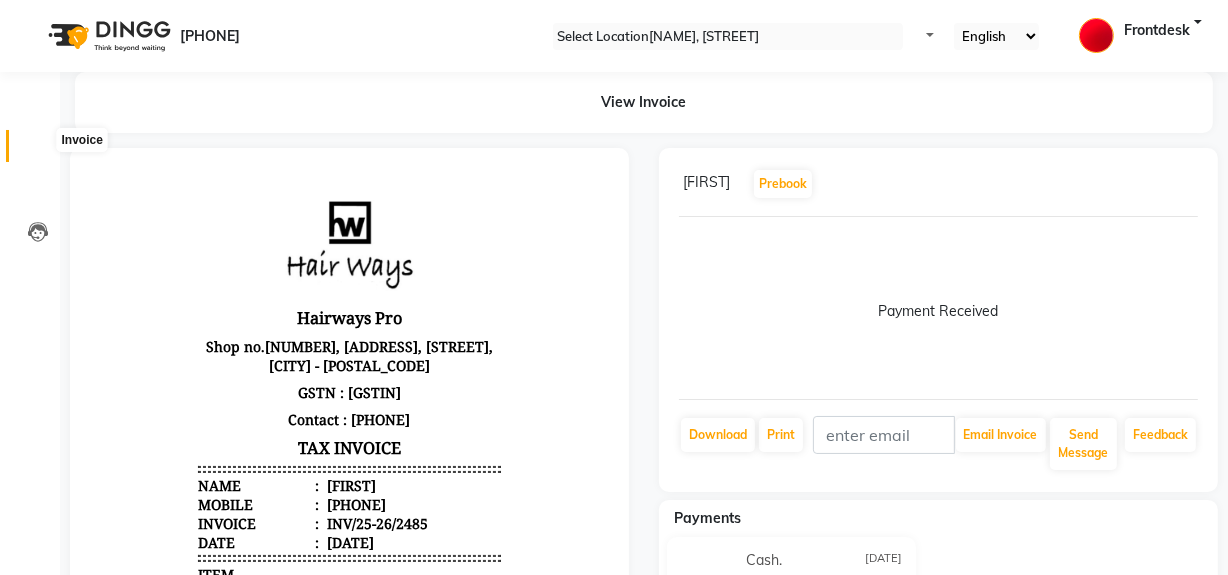 click at bounding box center (38, 151) 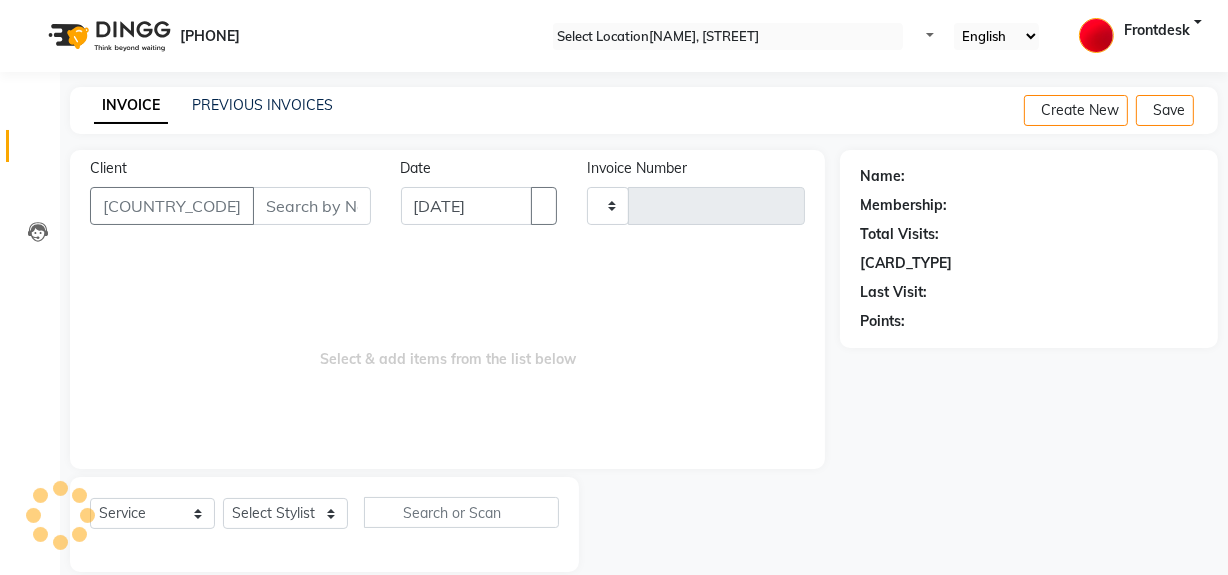 scroll, scrollTop: 26, scrollLeft: 0, axis: vertical 